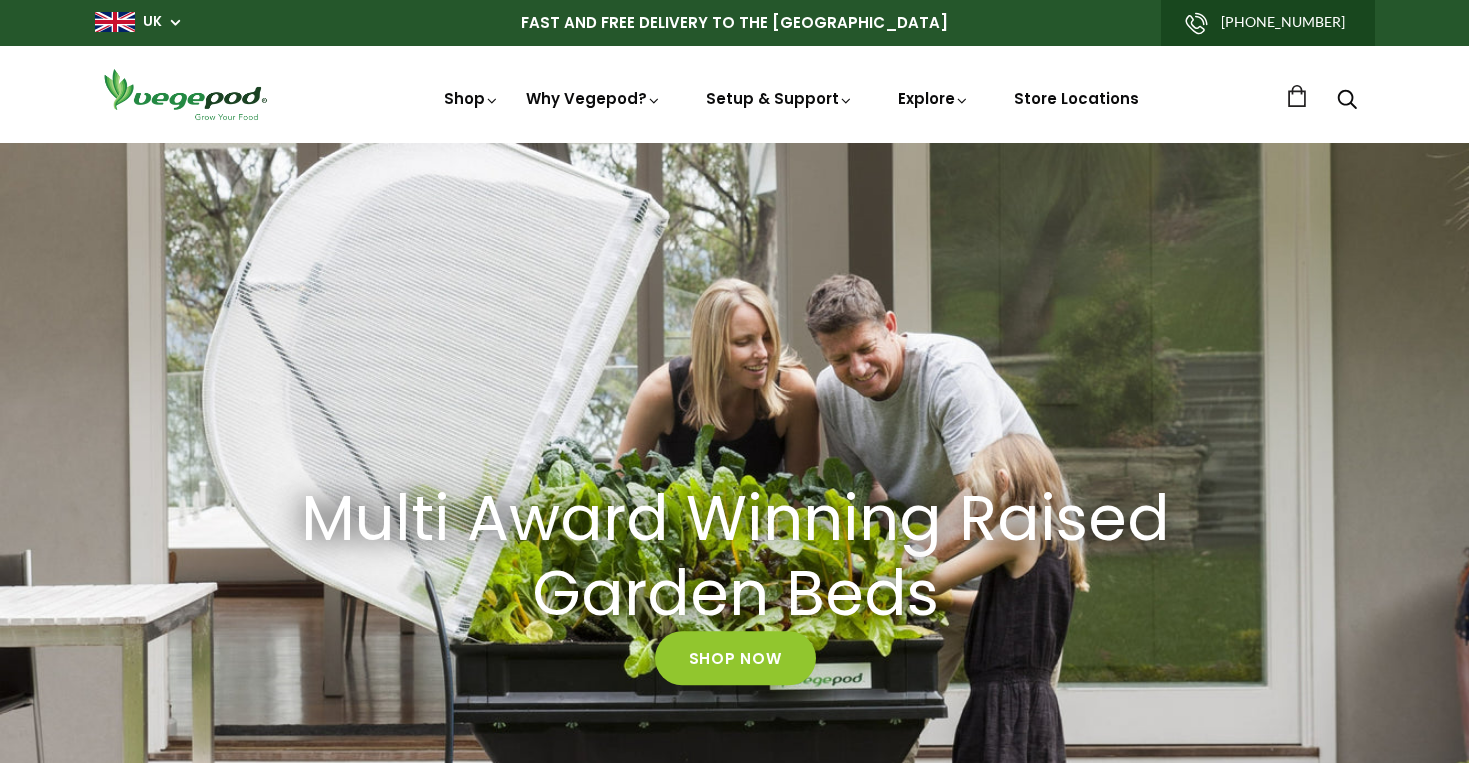 scroll, scrollTop: 500, scrollLeft: 0, axis: vertical 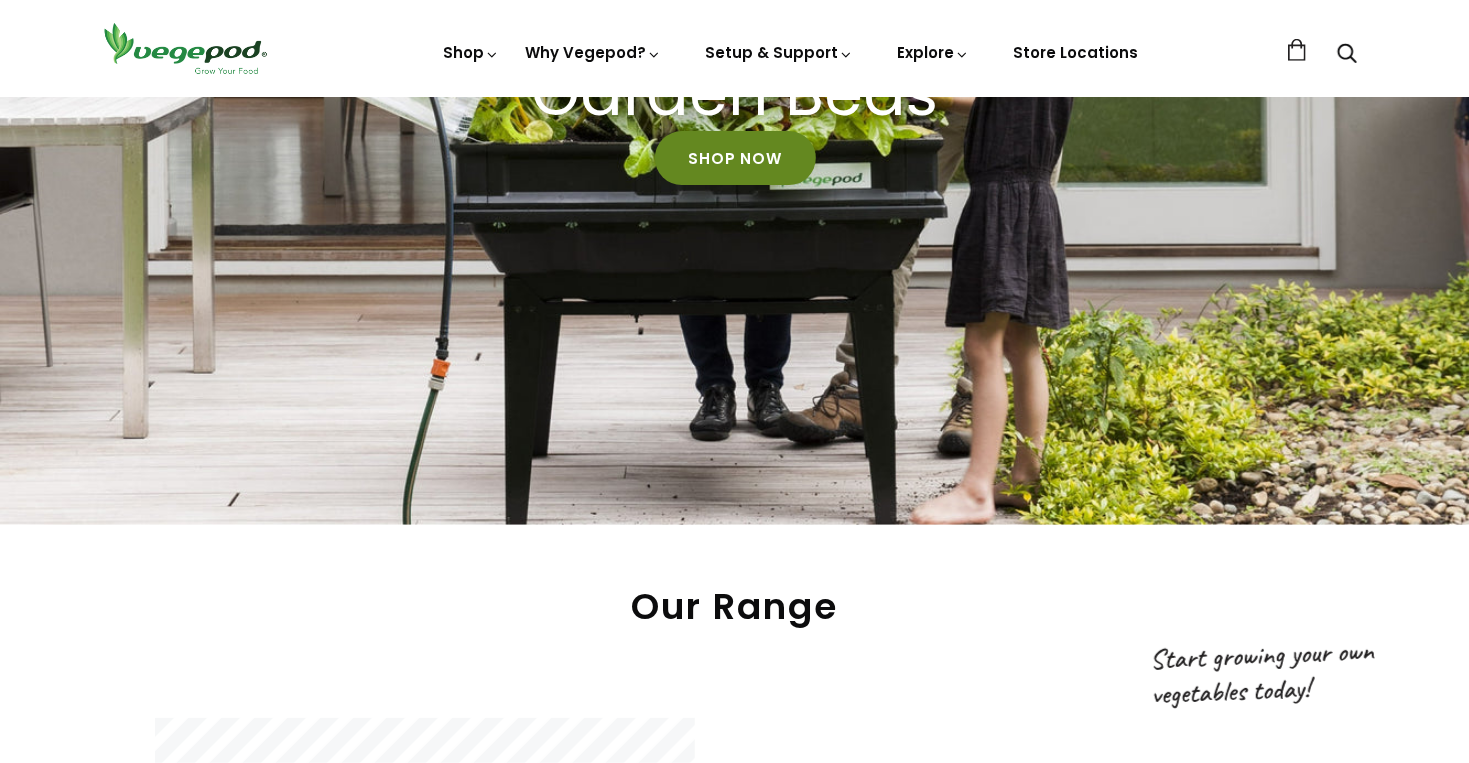 click on "Shop Now" at bounding box center [735, 159] 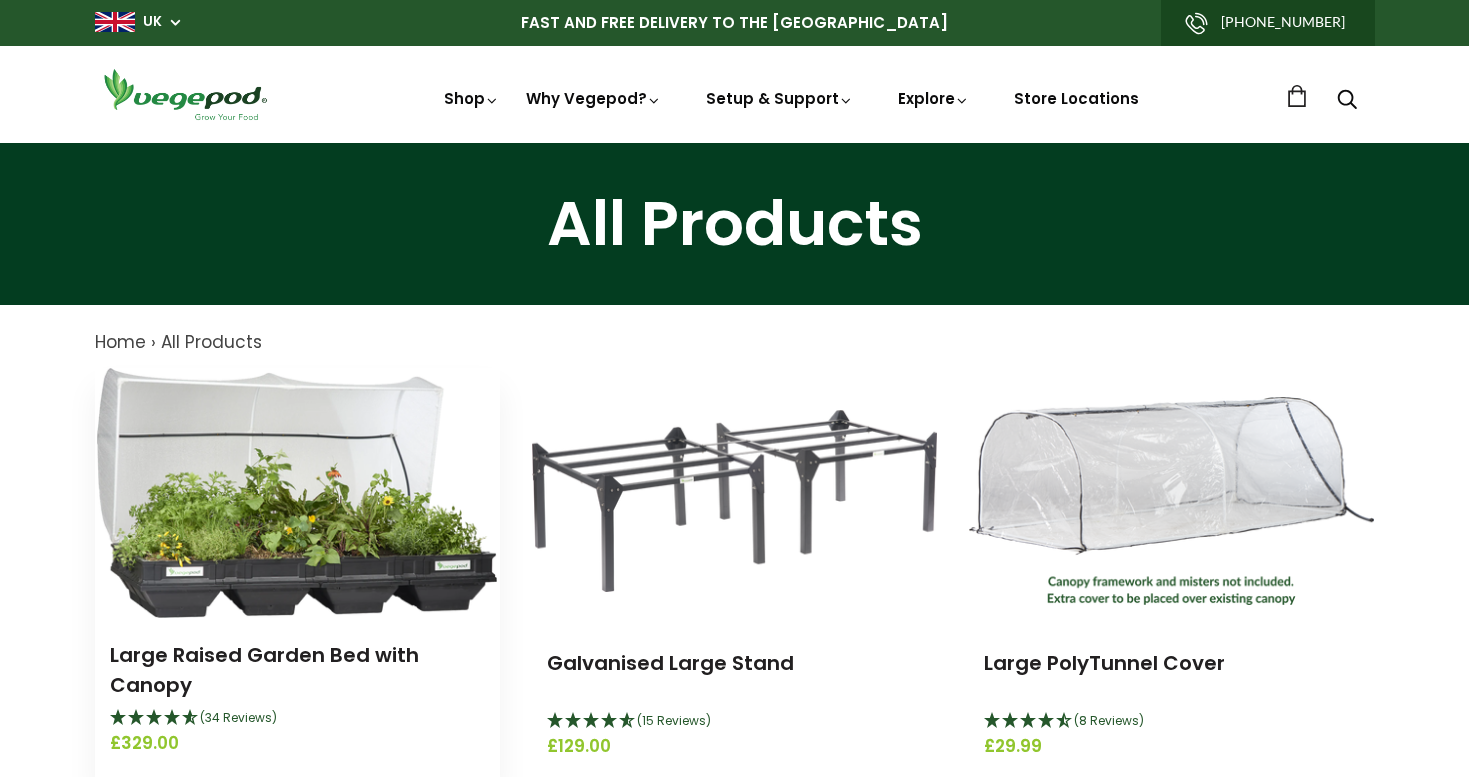 scroll, scrollTop: 0, scrollLeft: 0, axis: both 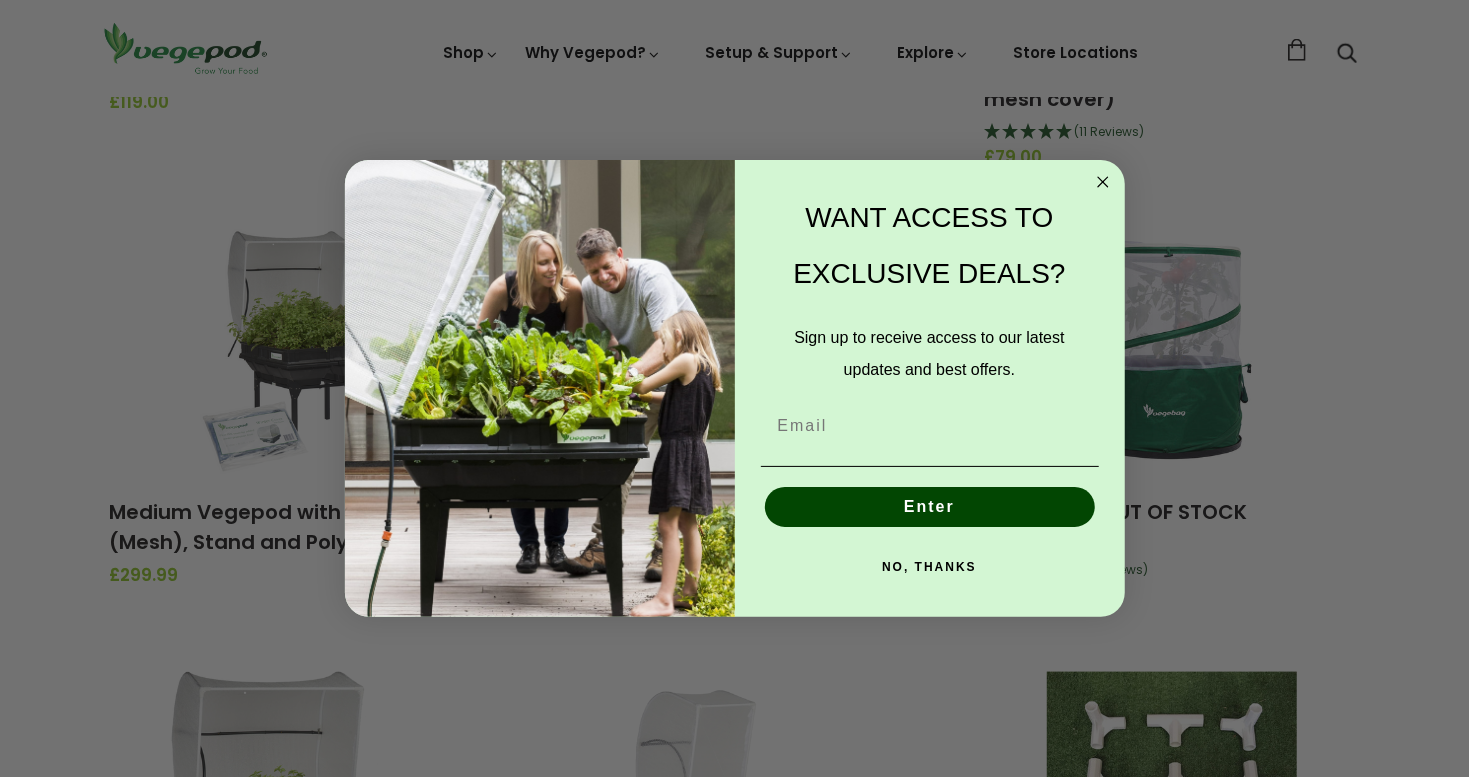 click on "Close dialog" 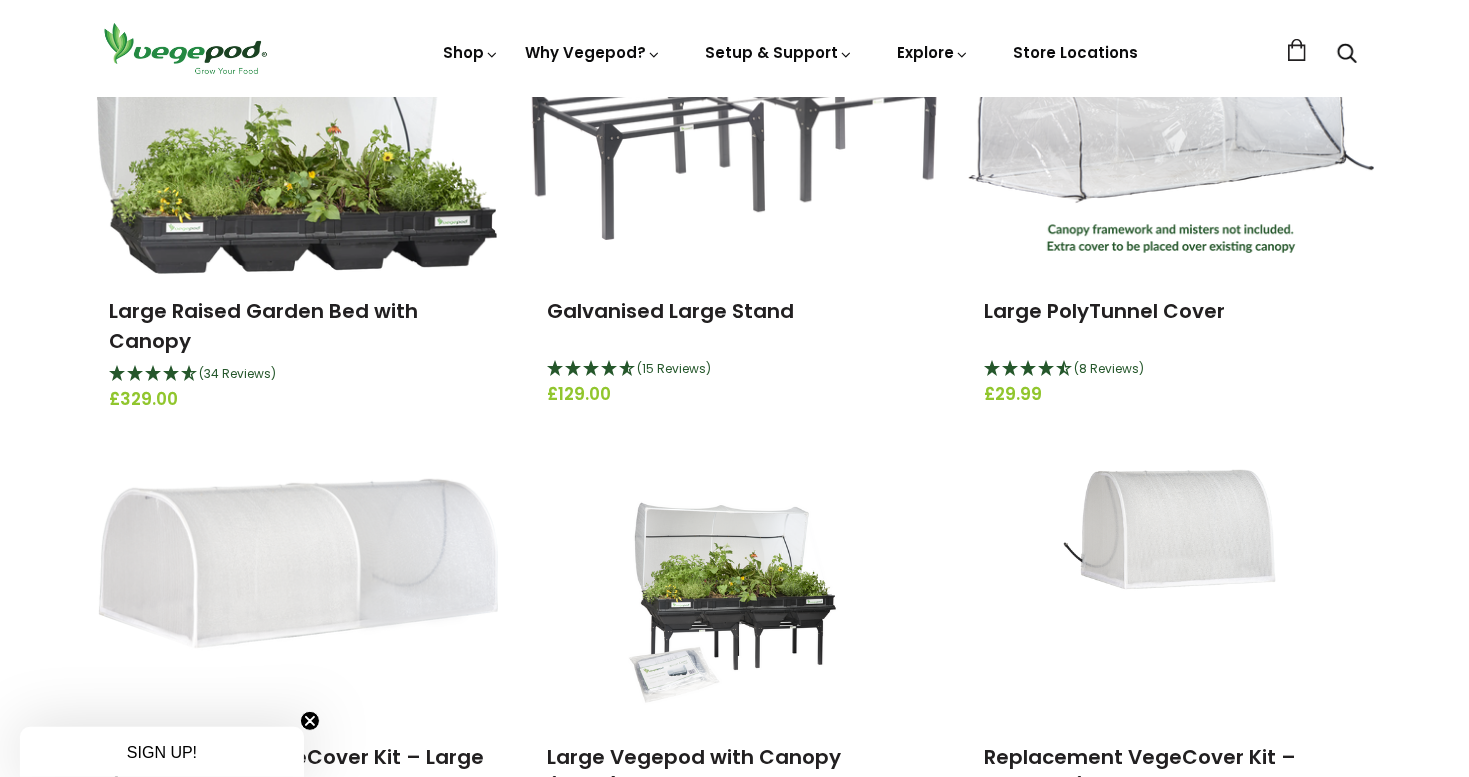 scroll, scrollTop: 0, scrollLeft: 0, axis: both 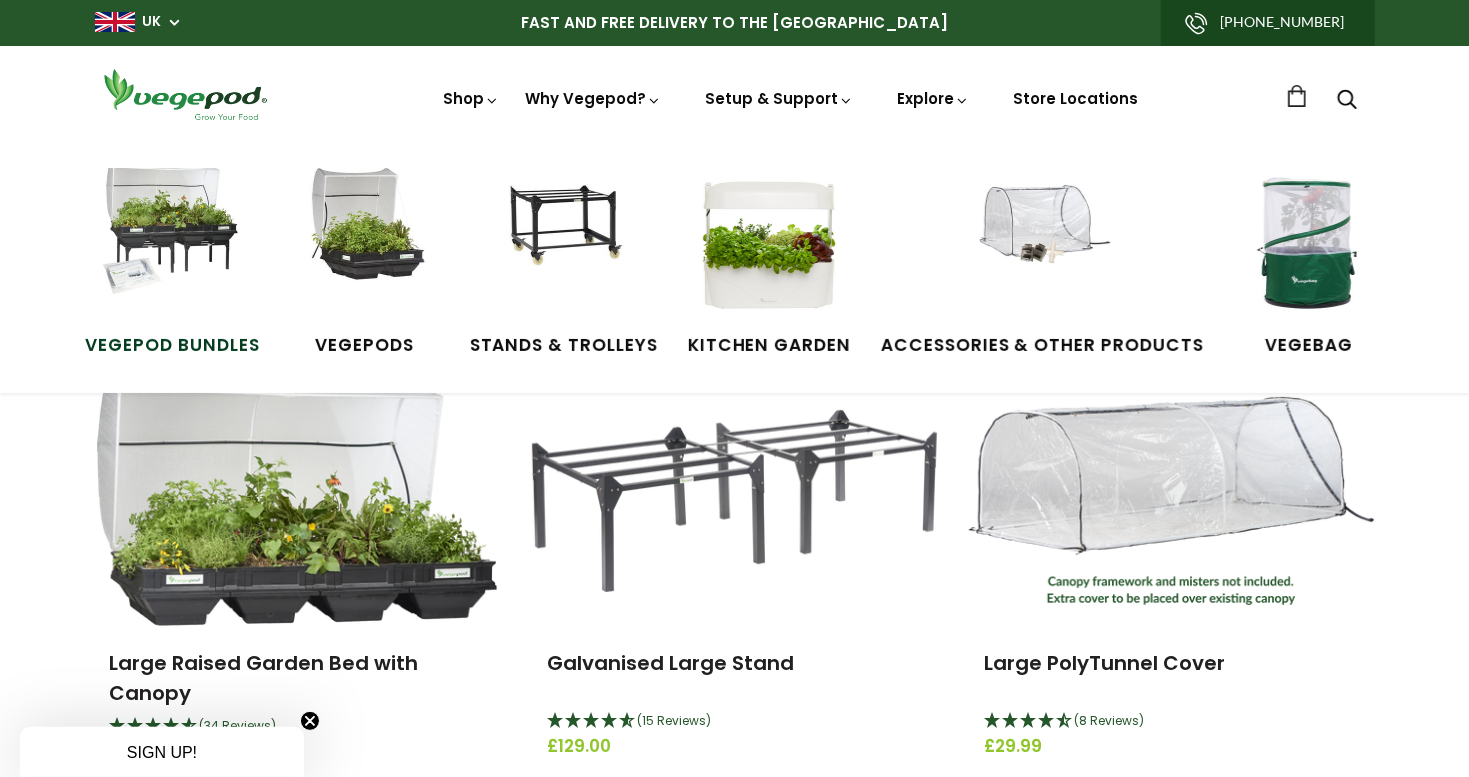 click at bounding box center [172, 243] 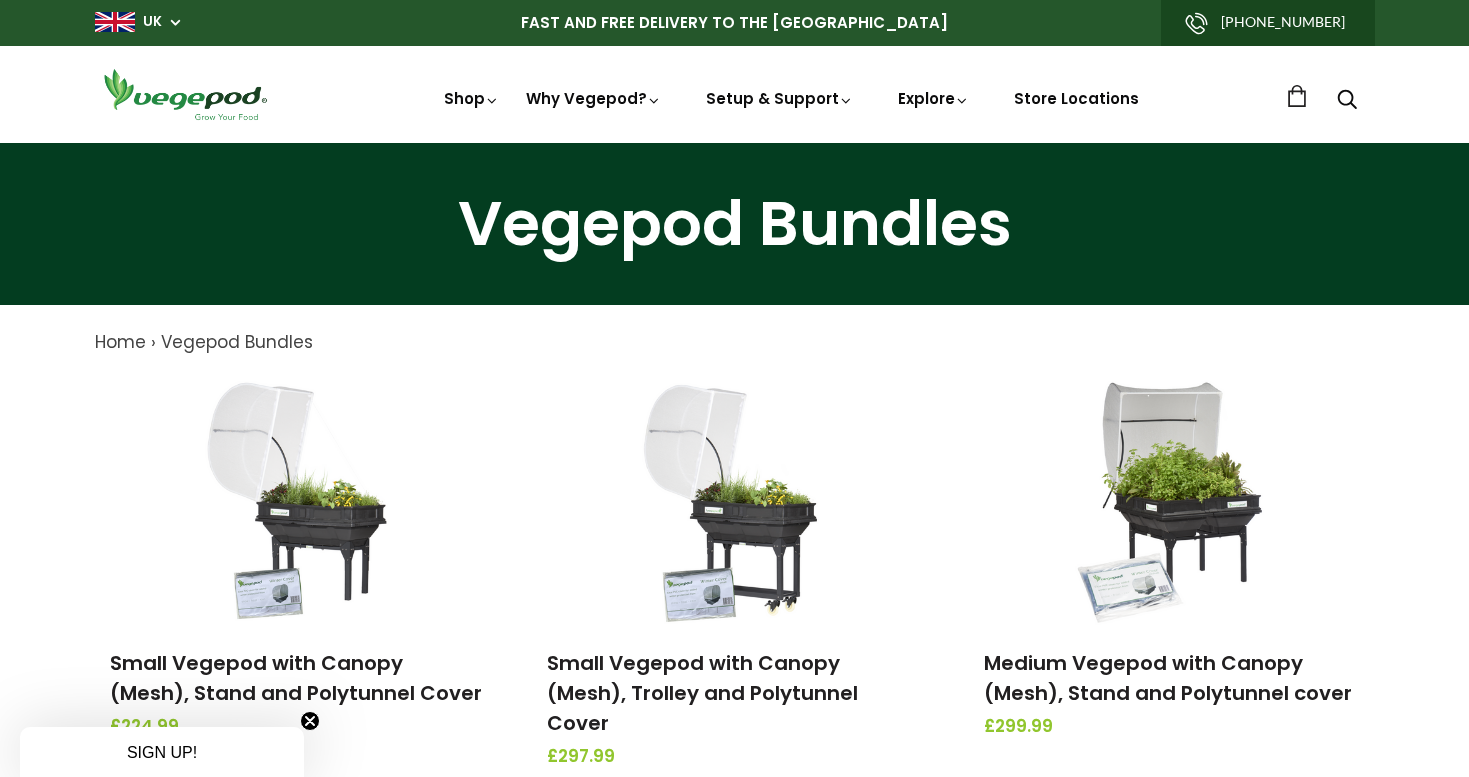 scroll, scrollTop: 0, scrollLeft: 0, axis: both 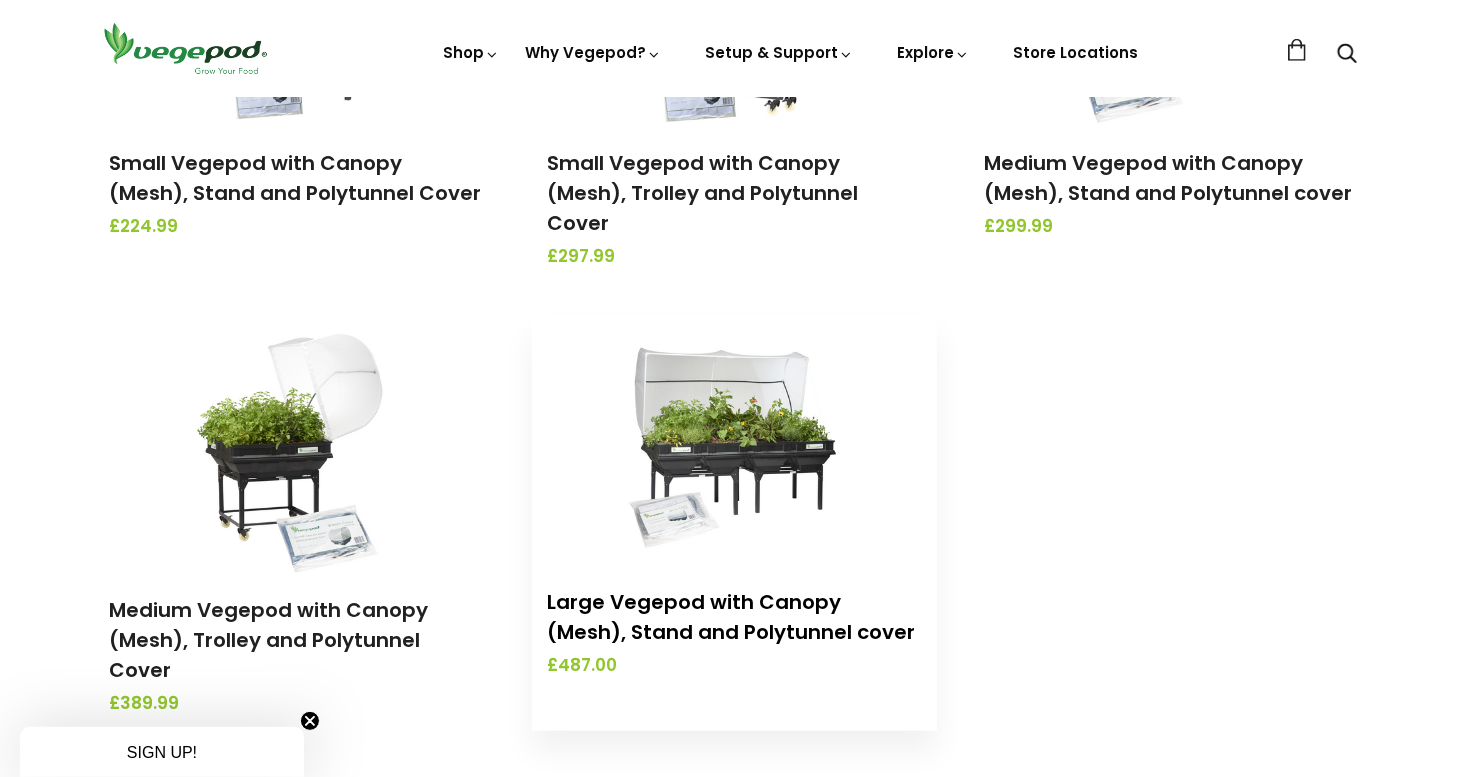 click on "Large Vegepod with Canopy (Mesh), Stand and Polytunnel cover" at bounding box center [731, 617] 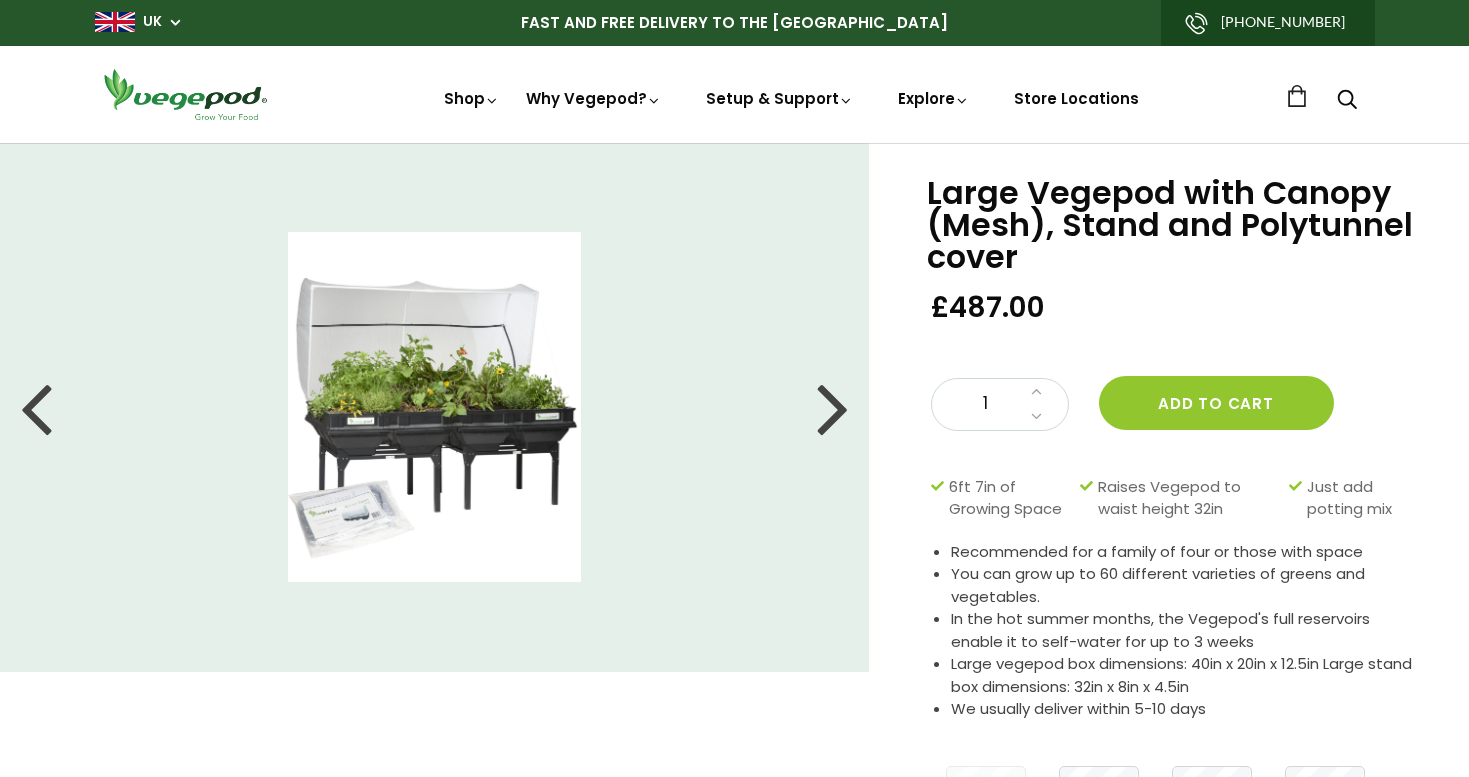 scroll, scrollTop: 0, scrollLeft: 0, axis: both 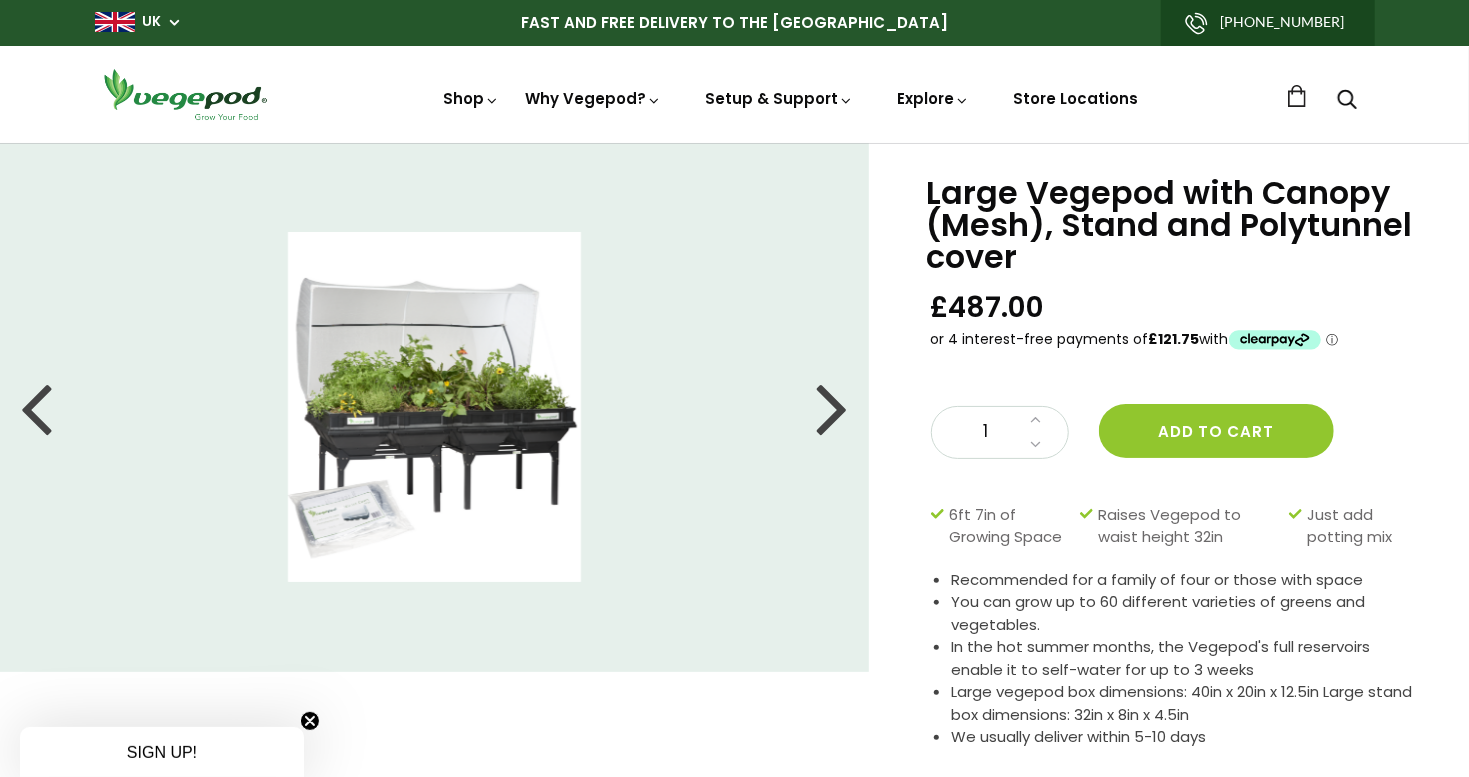 click at bounding box center (833, 407) 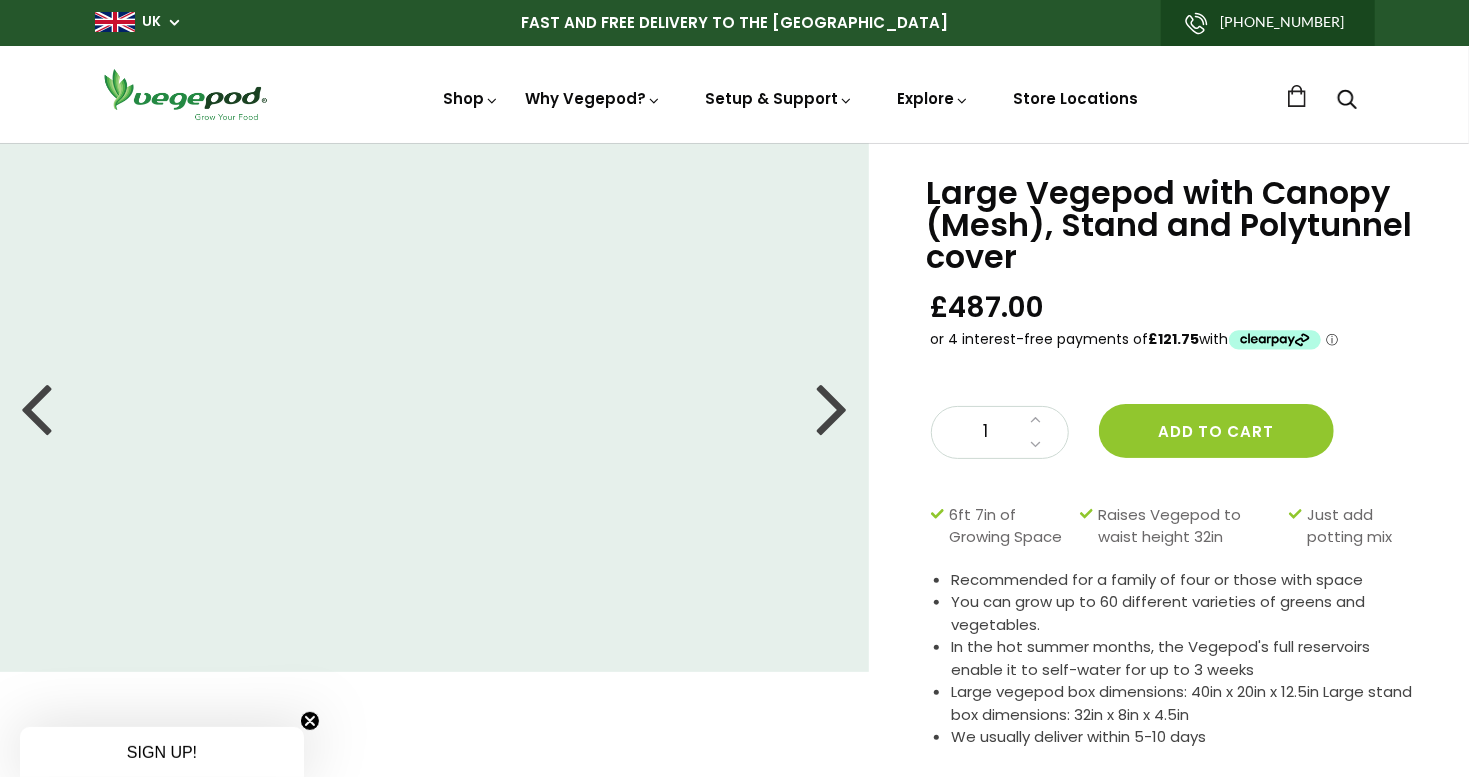 click at bounding box center (833, 407) 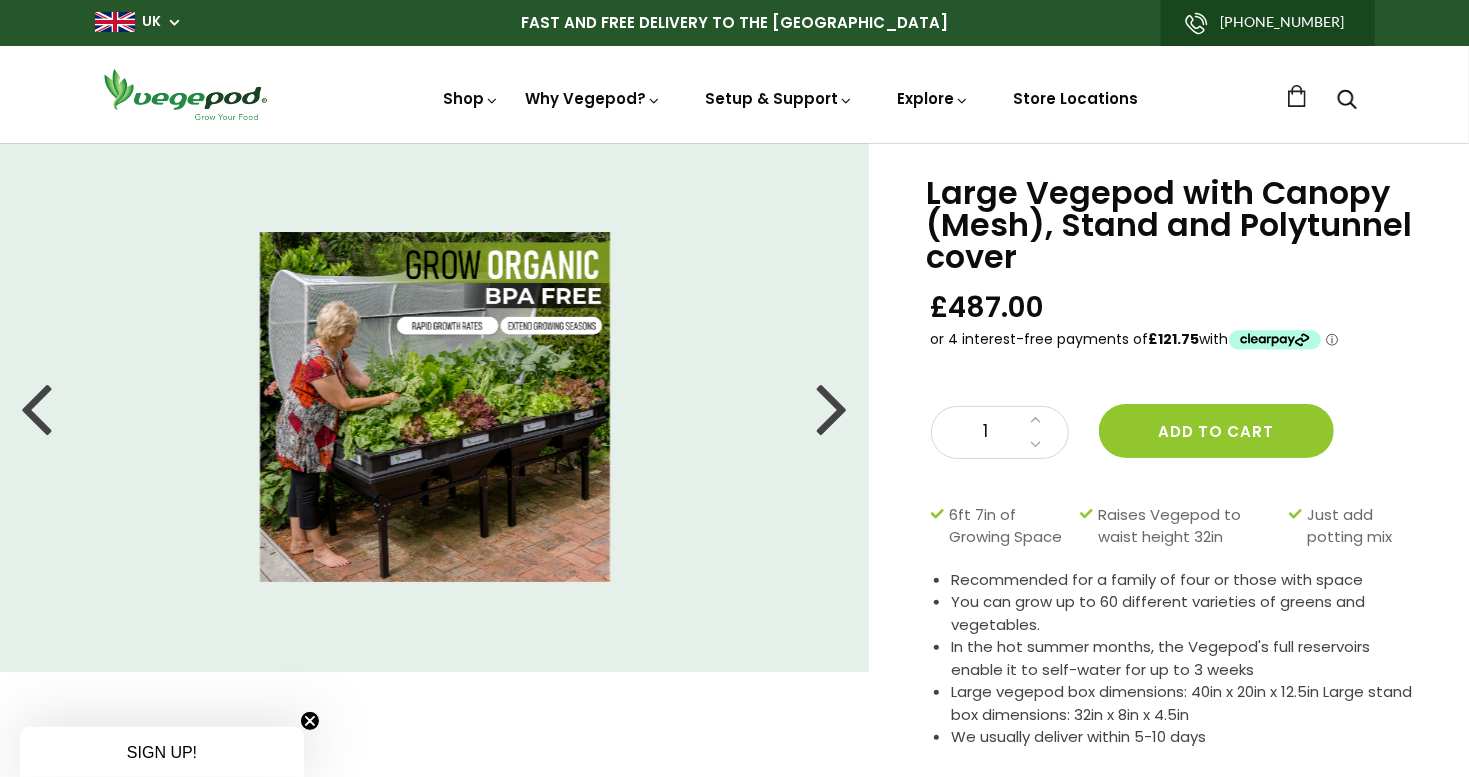 click at bounding box center [833, 407] 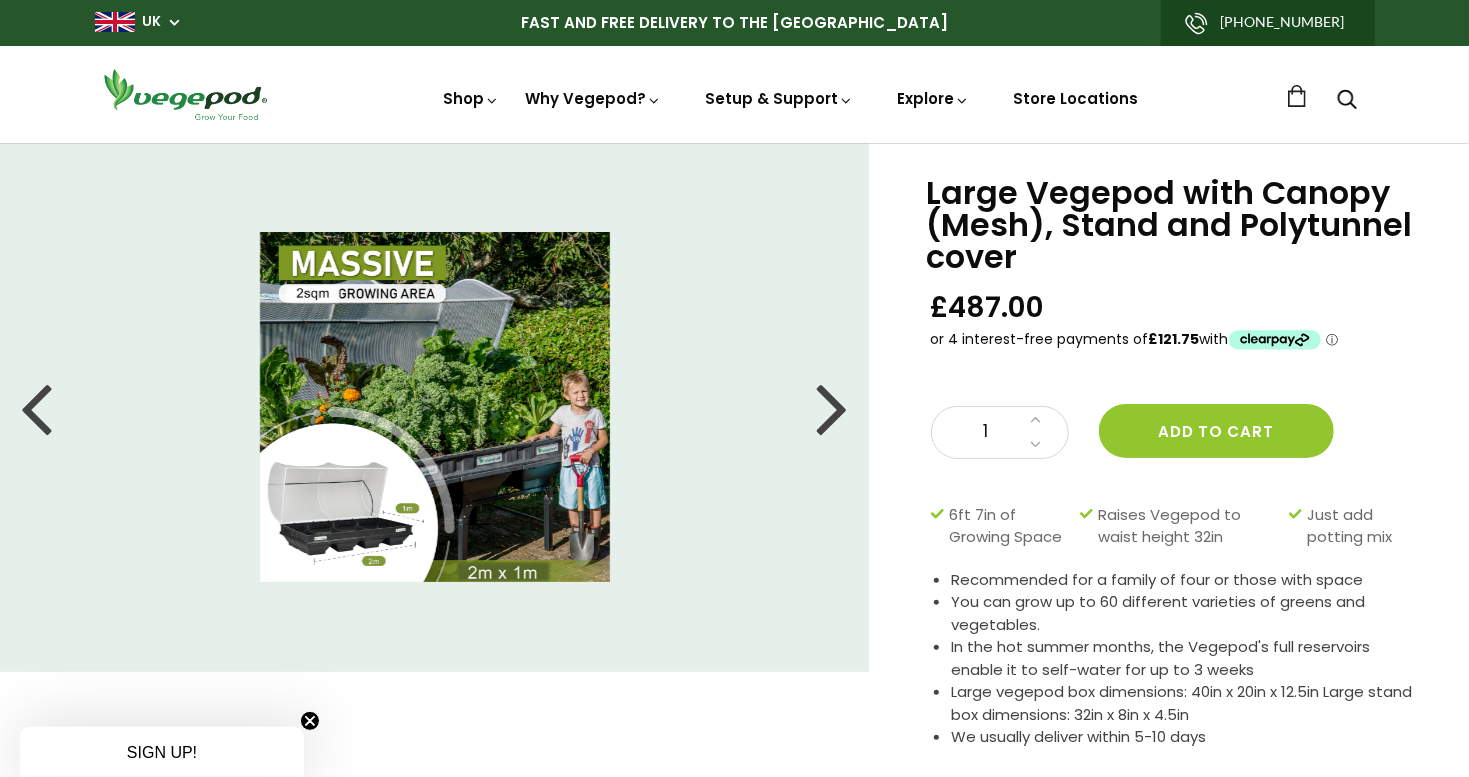 click at bounding box center [833, 407] 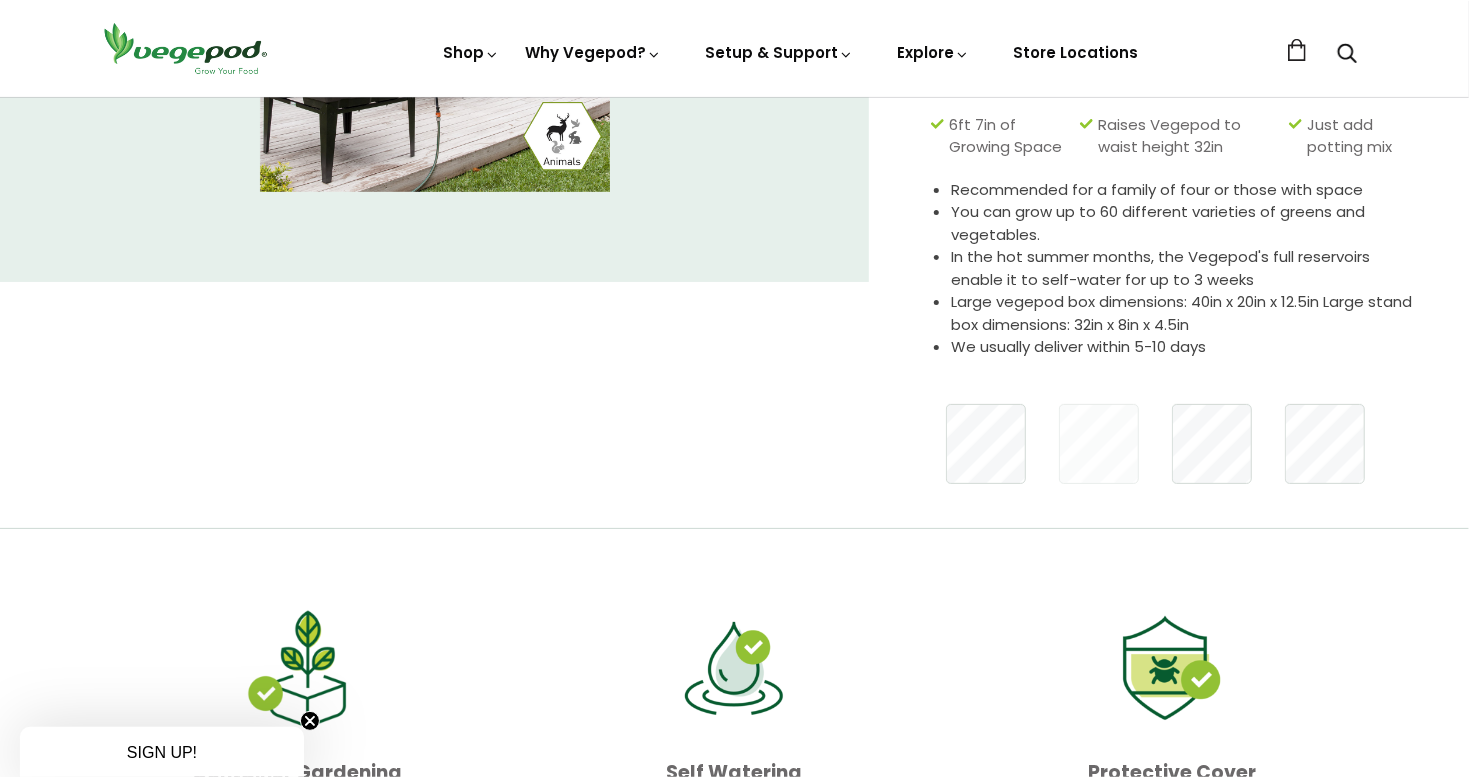 scroll, scrollTop: 400, scrollLeft: 0, axis: vertical 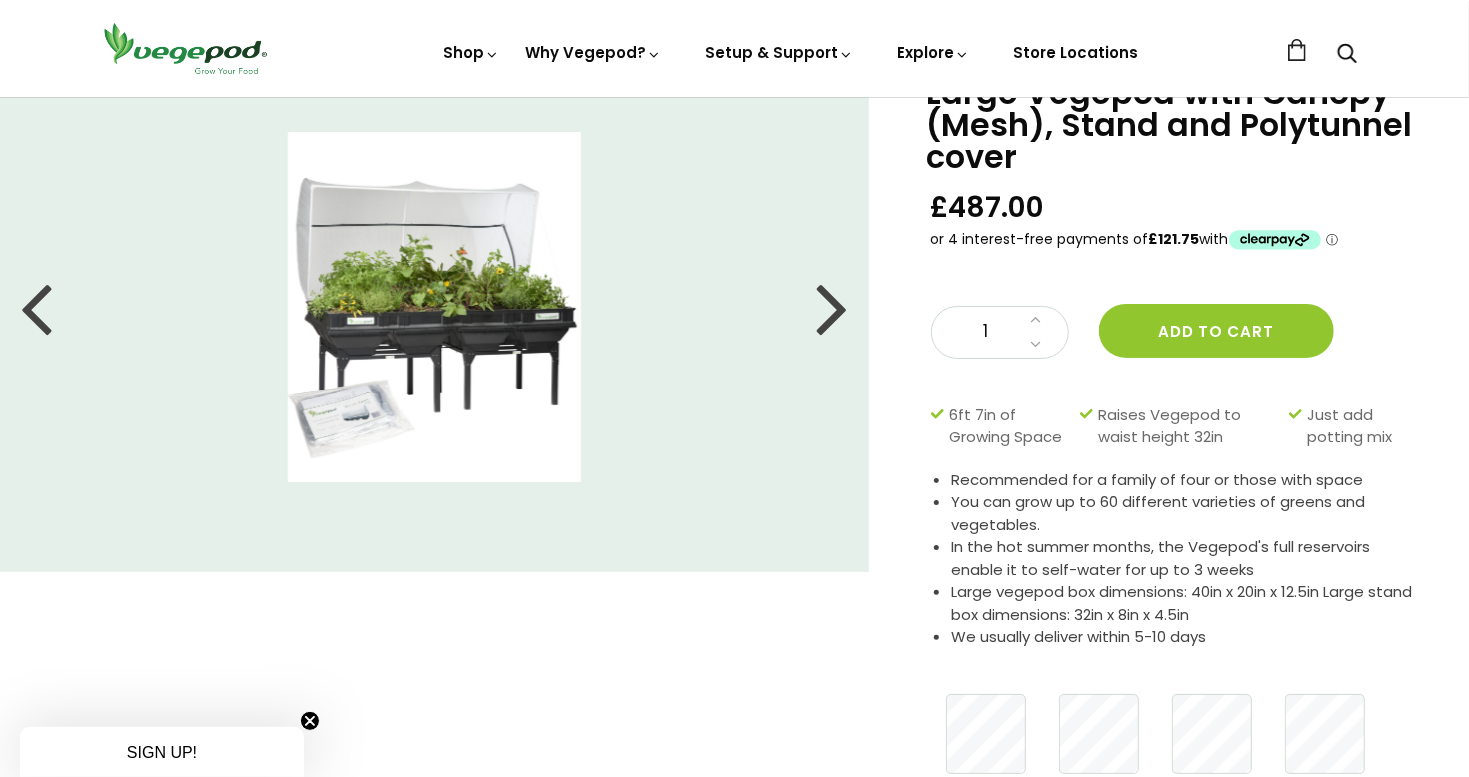 click at bounding box center (435, 307) 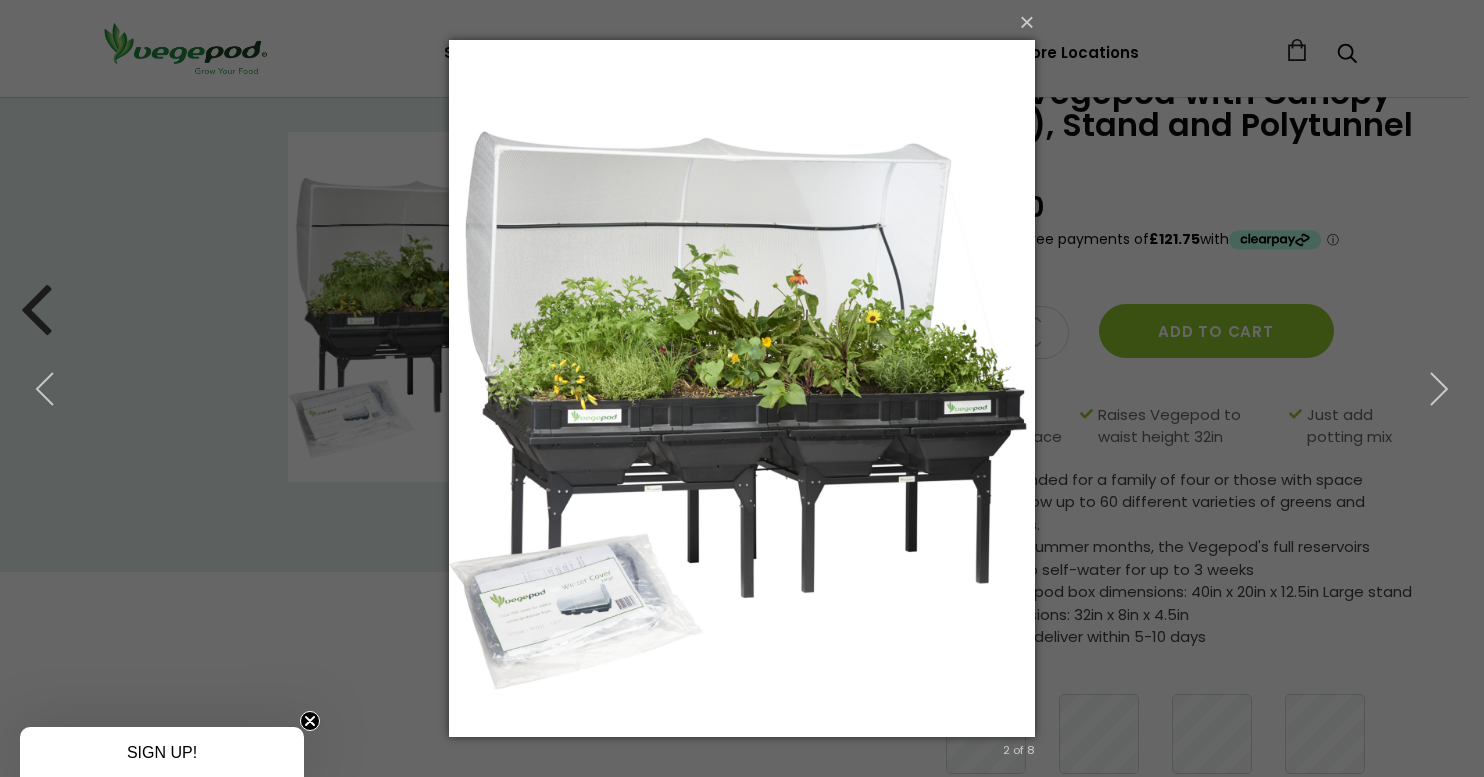 click on "× 2 of 8 Loading..." at bounding box center (742, 388) 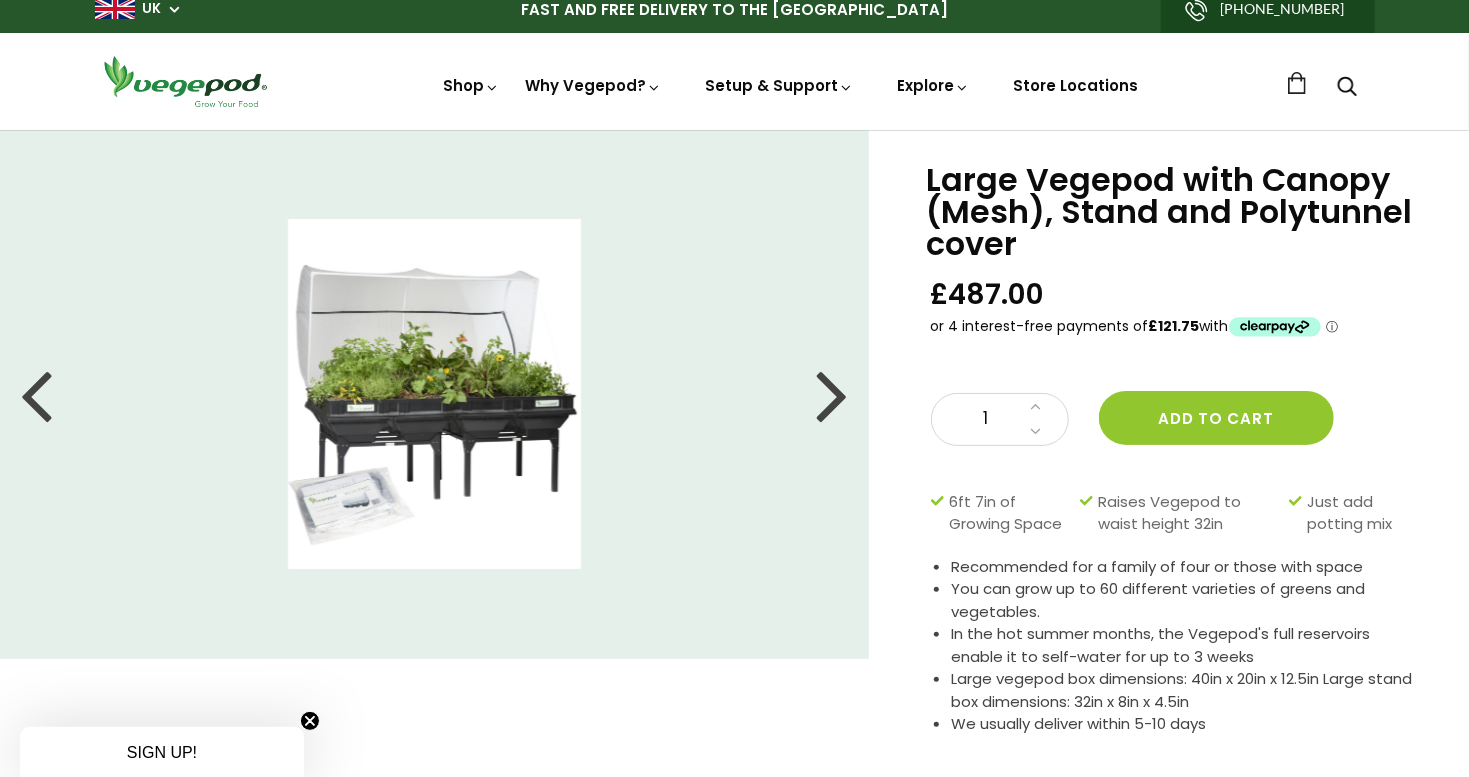 scroll, scrollTop: 0, scrollLeft: 0, axis: both 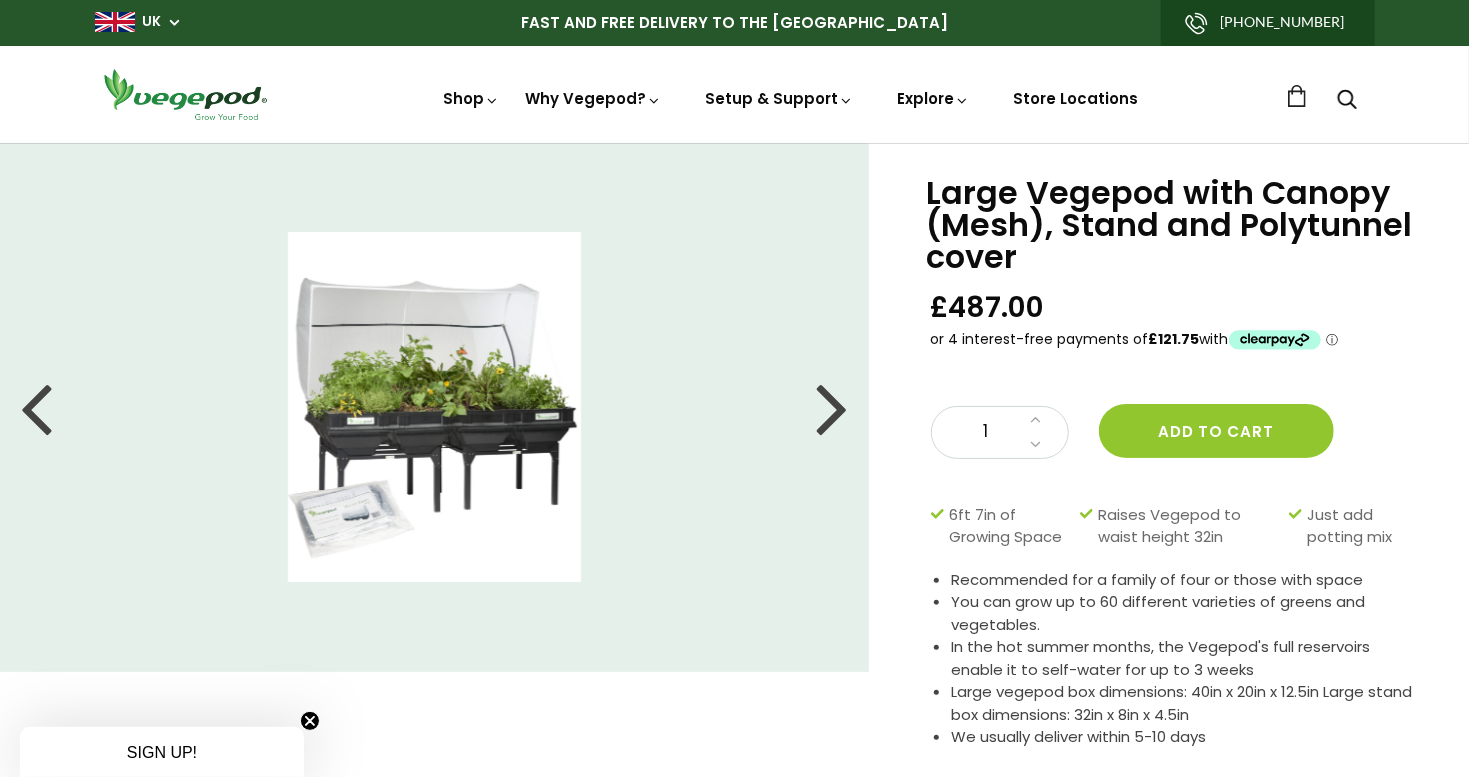 click on "Large Vegepod with Canopy (Mesh), Stand and Polytunnel cover" at bounding box center (1173, 225) 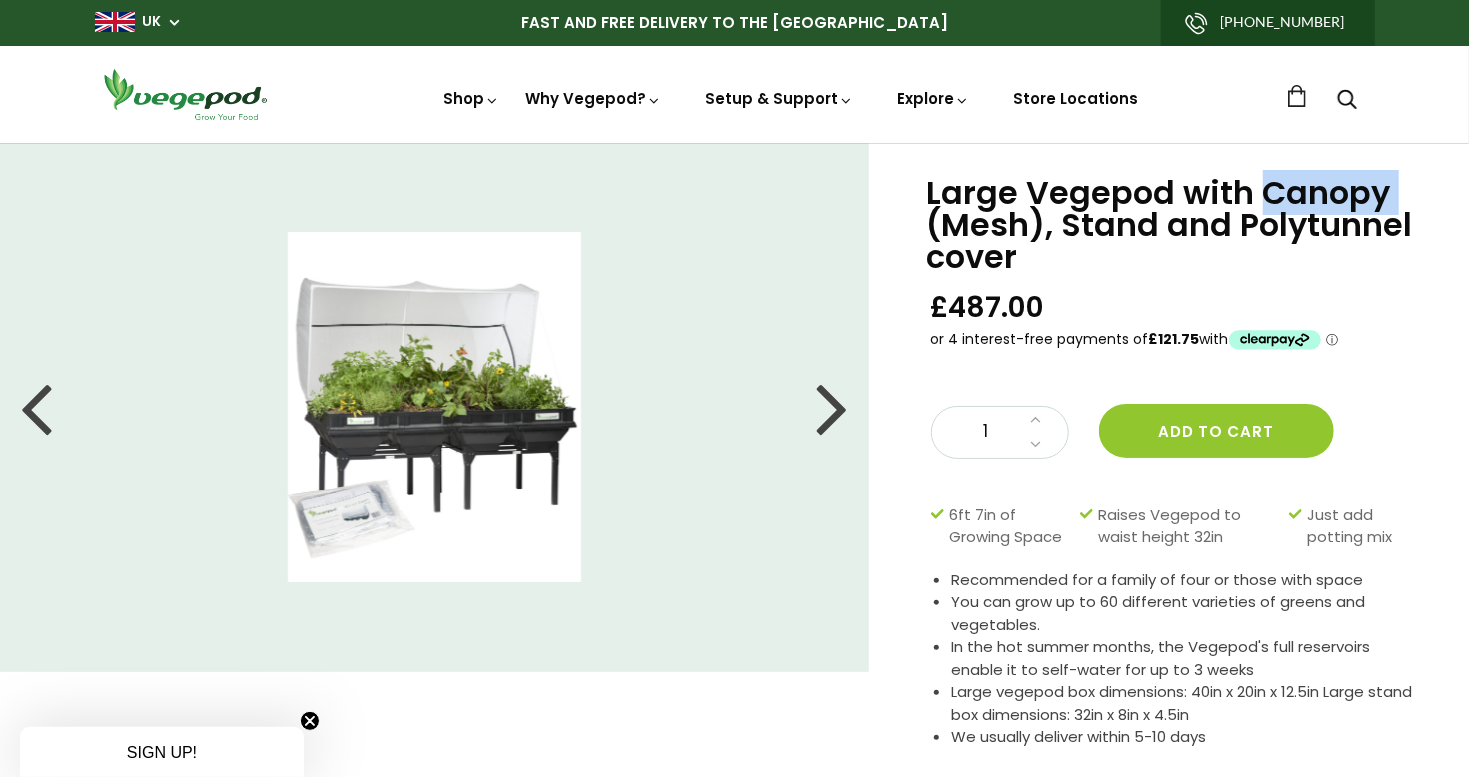 click on "Large Vegepod with Canopy (Mesh), Stand and Polytunnel cover" at bounding box center [1173, 225] 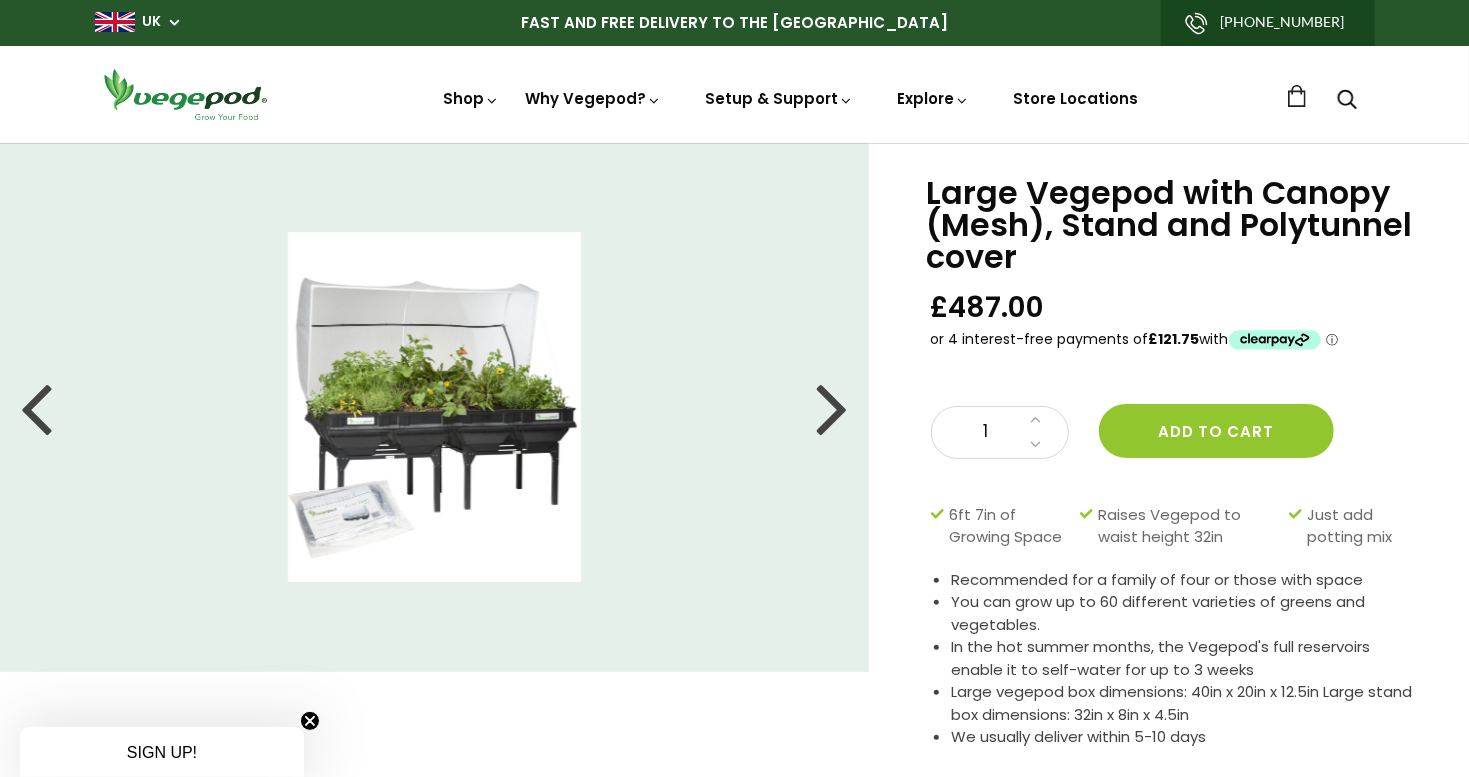 click on "Large Vegepod with Canopy (Mesh), Stand and Polytunnel cover" at bounding box center [1173, 225] 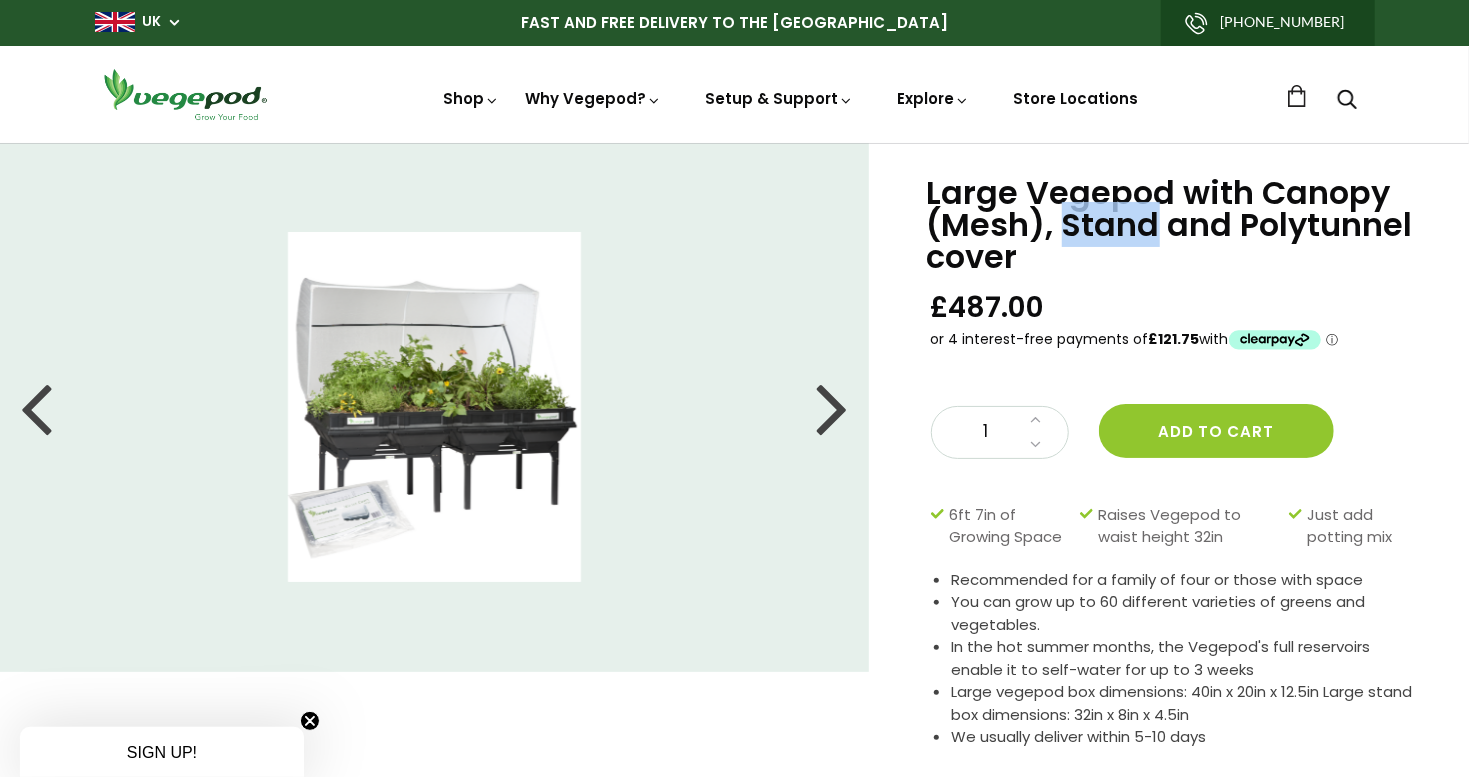 click on "Large Vegepod with Canopy (Mesh), Stand and Polytunnel cover" at bounding box center (1173, 225) 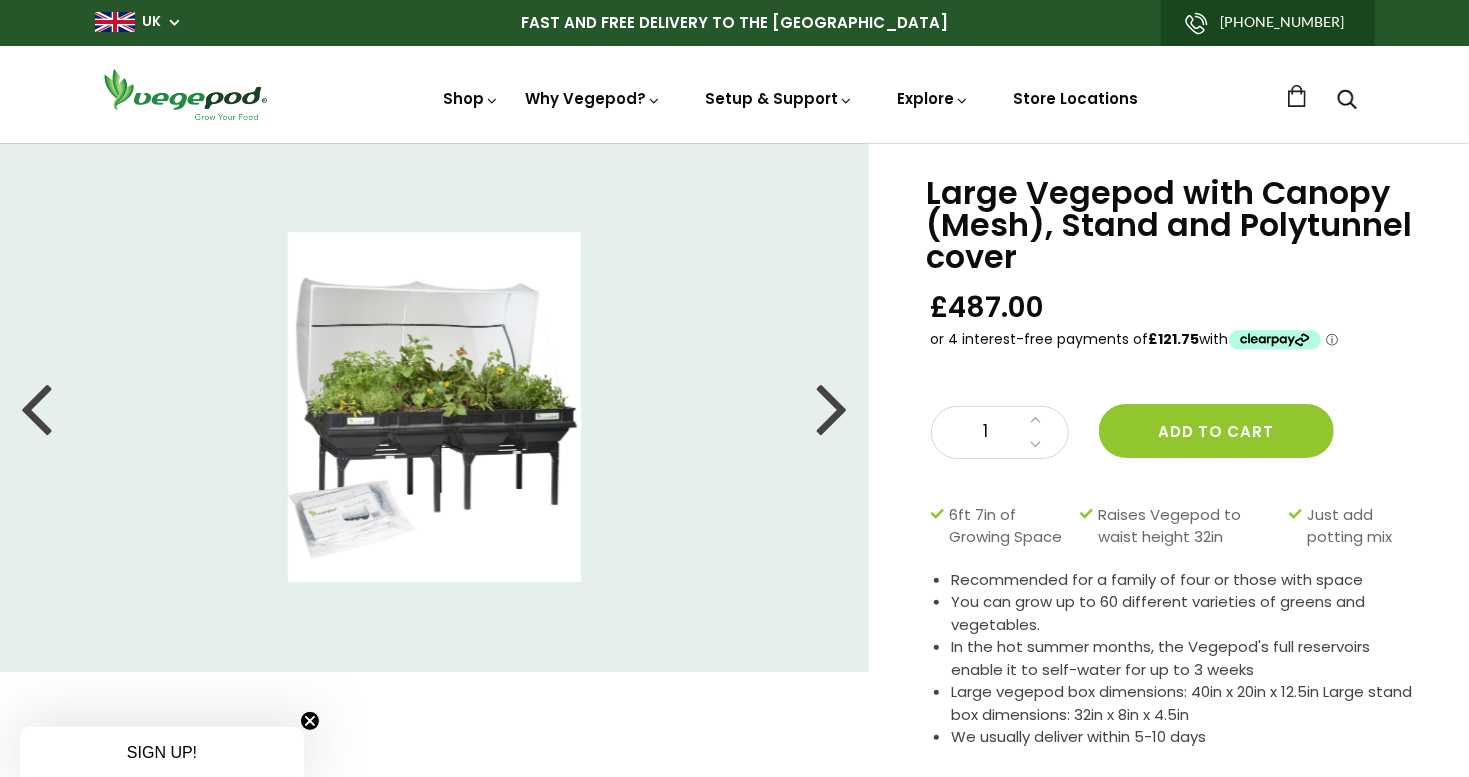 click on "Large Vegepod with Canopy (Mesh), Stand and Polytunnel cover" at bounding box center [1173, 225] 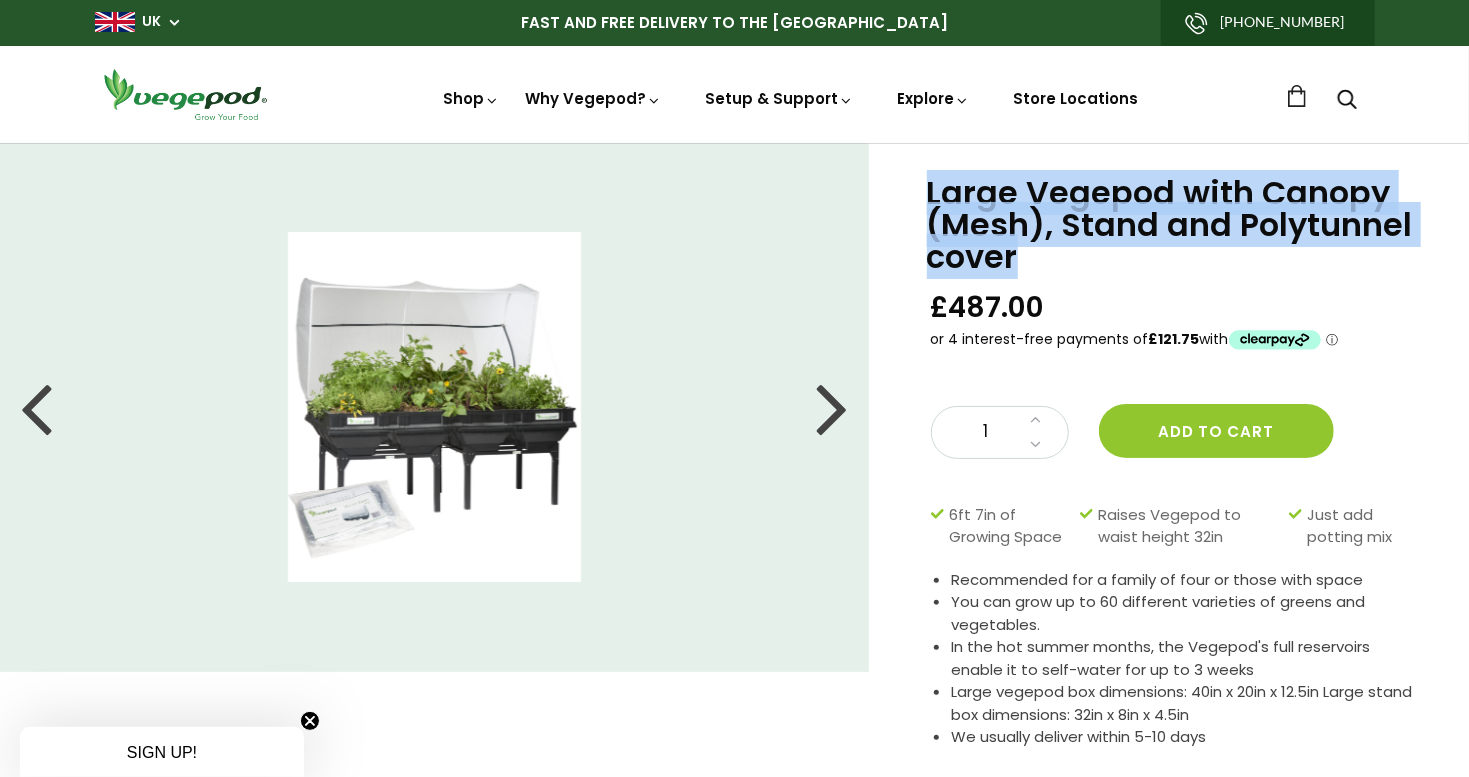 click on "Large Vegepod with Canopy (Mesh), Stand and Polytunnel cover" at bounding box center [1173, 225] 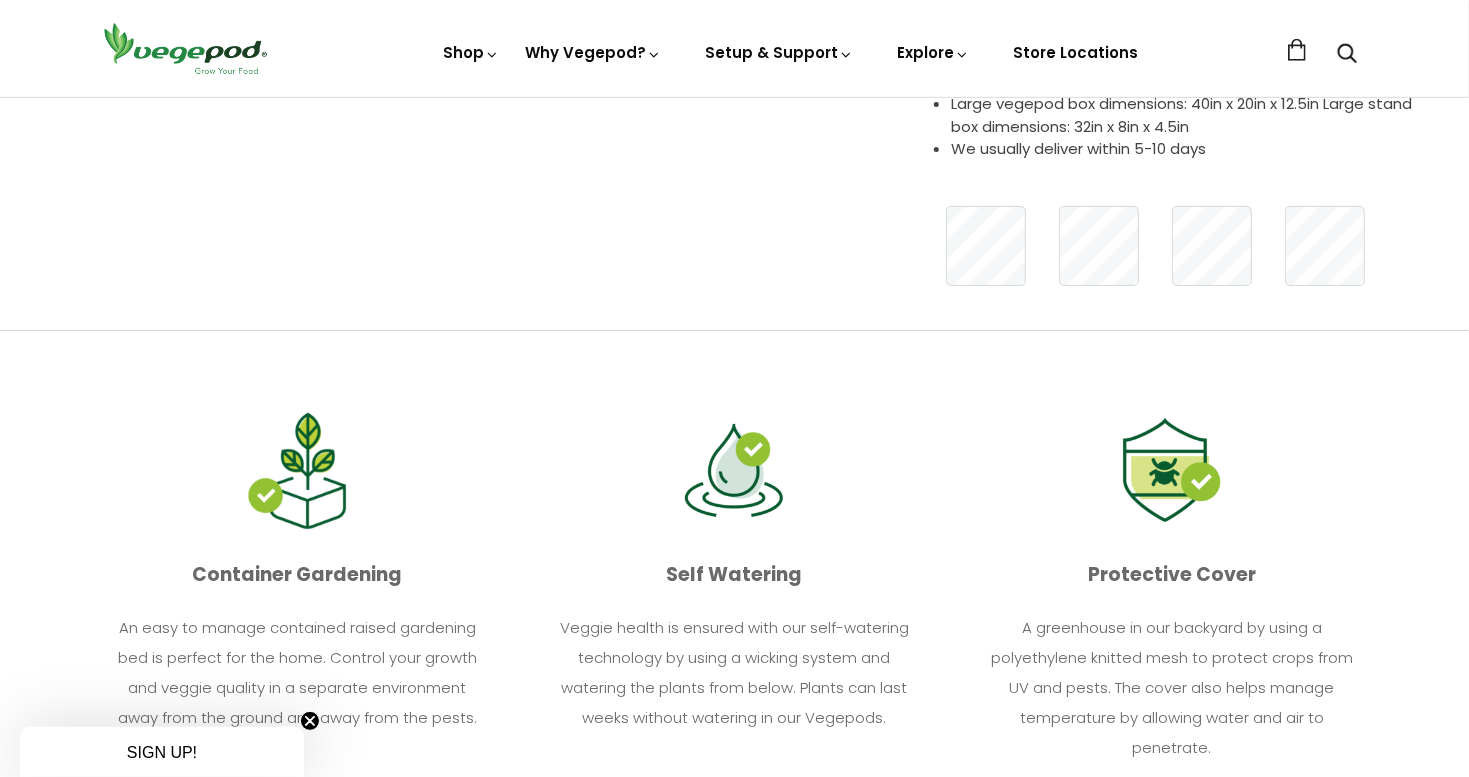 scroll, scrollTop: 600, scrollLeft: 0, axis: vertical 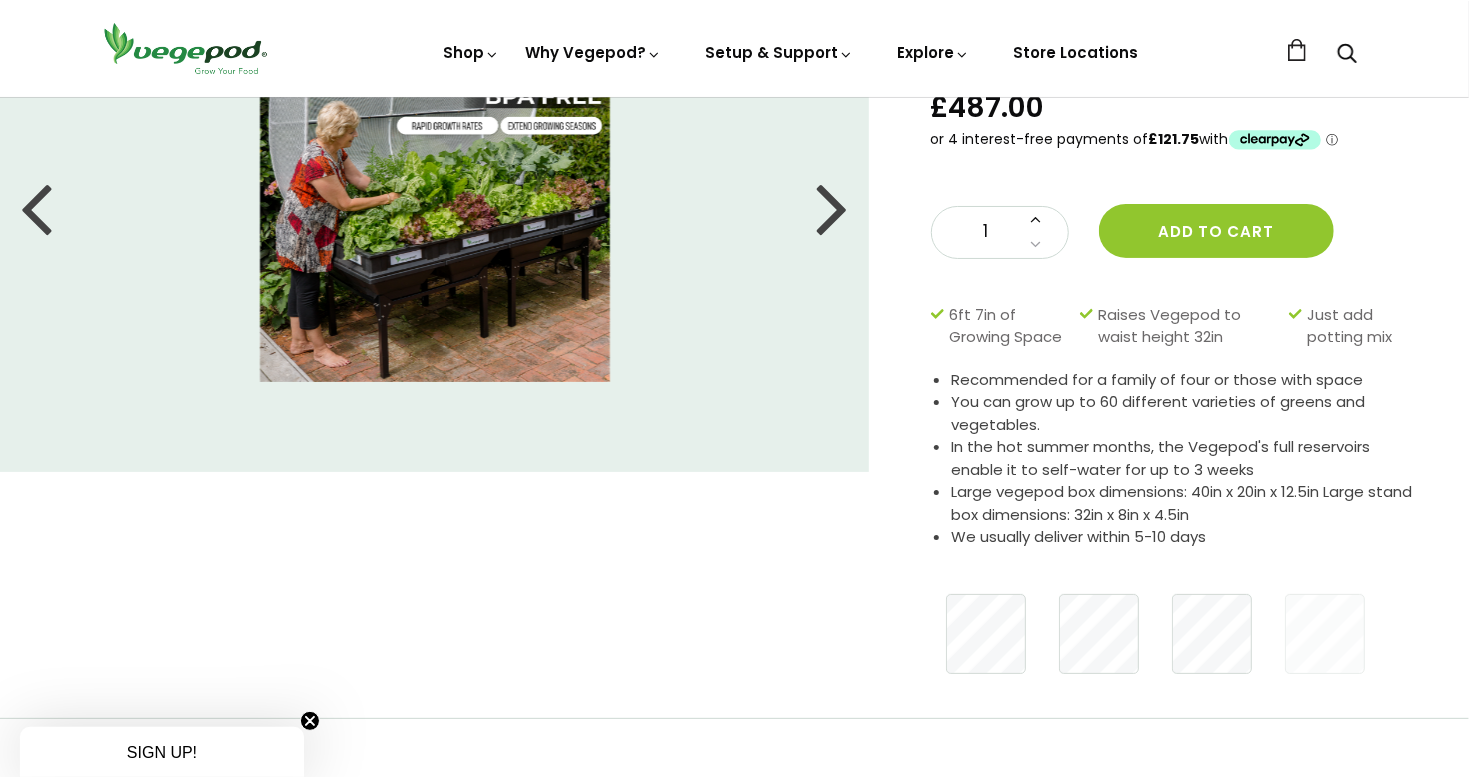 click at bounding box center [1036, 220] 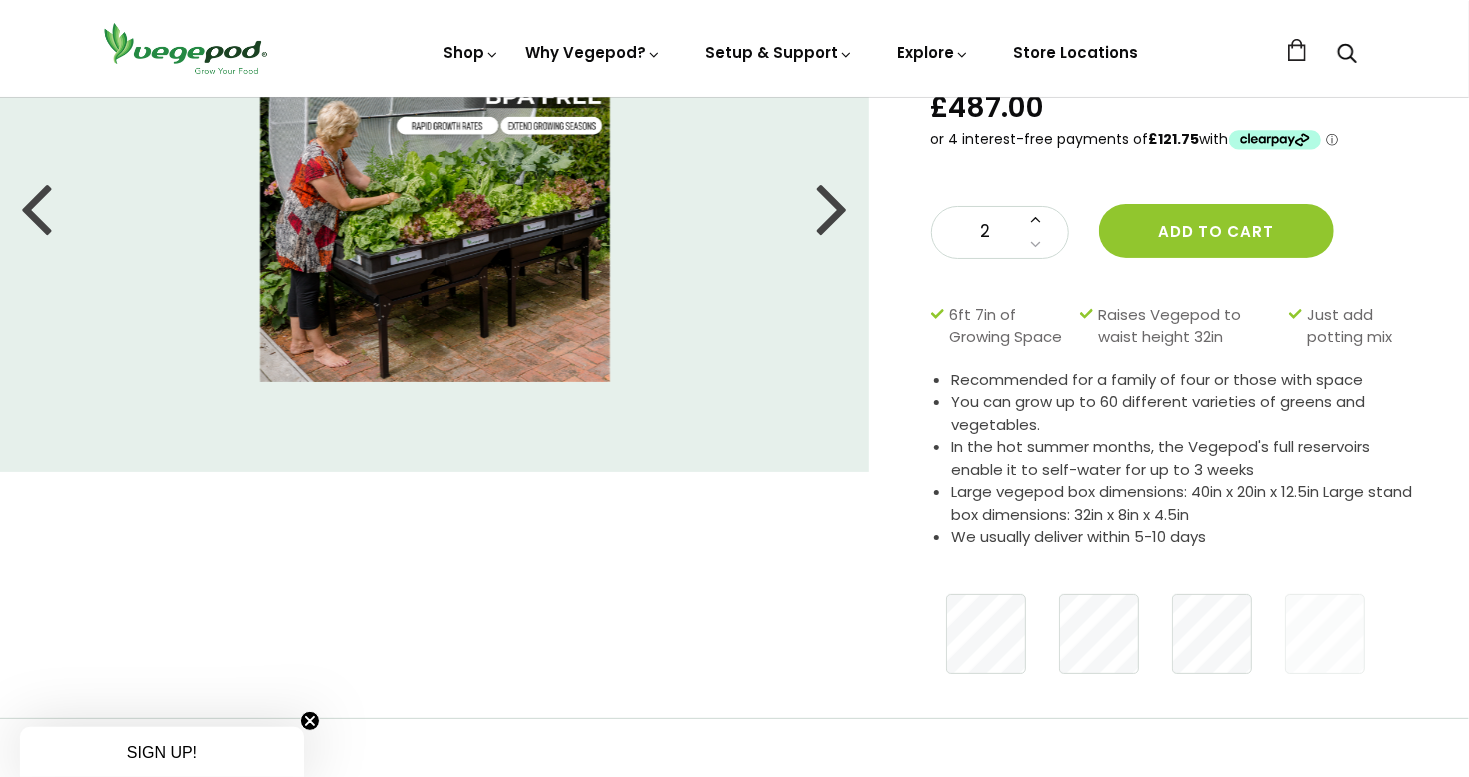 click at bounding box center (1036, 218) 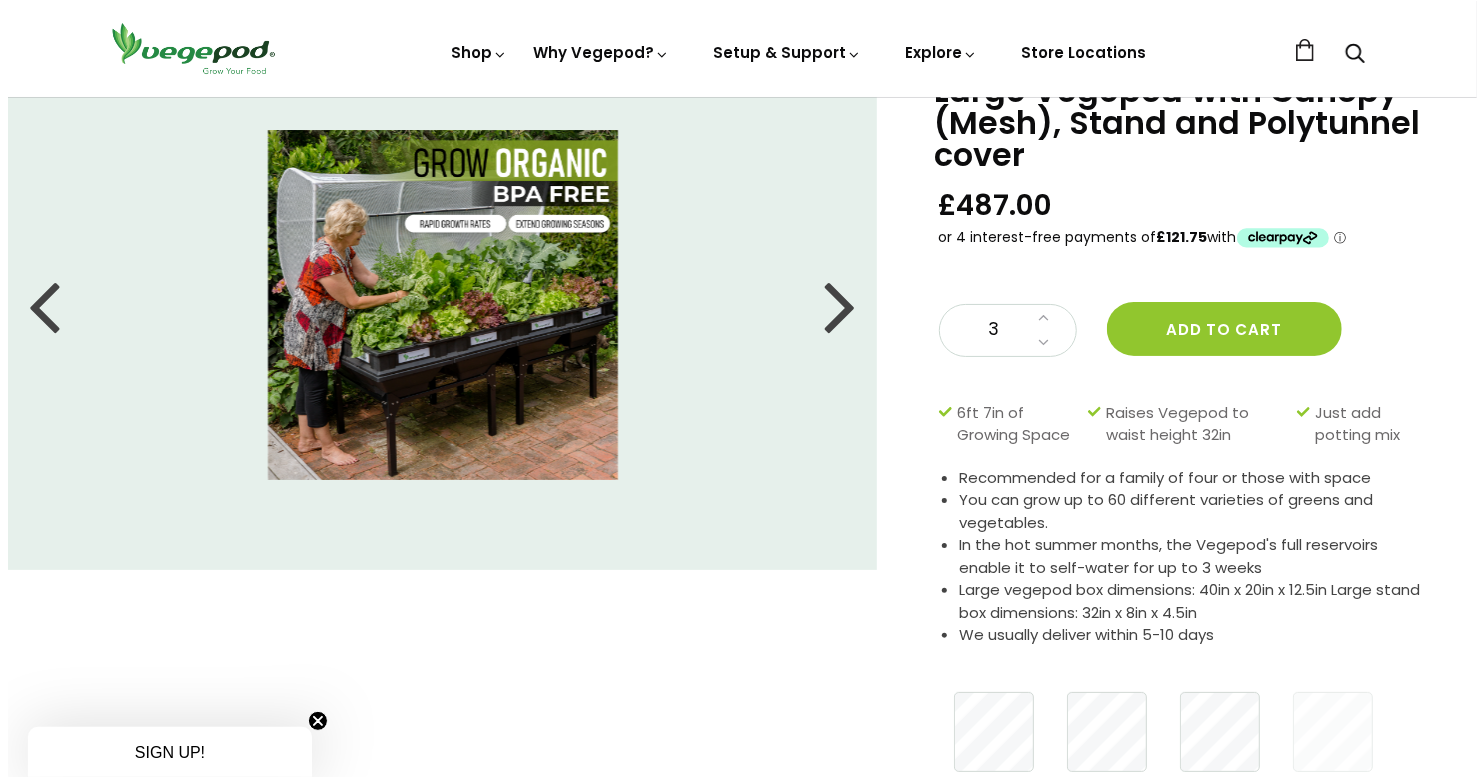 scroll, scrollTop: 100, scrollLeft: 0, axis: vertical 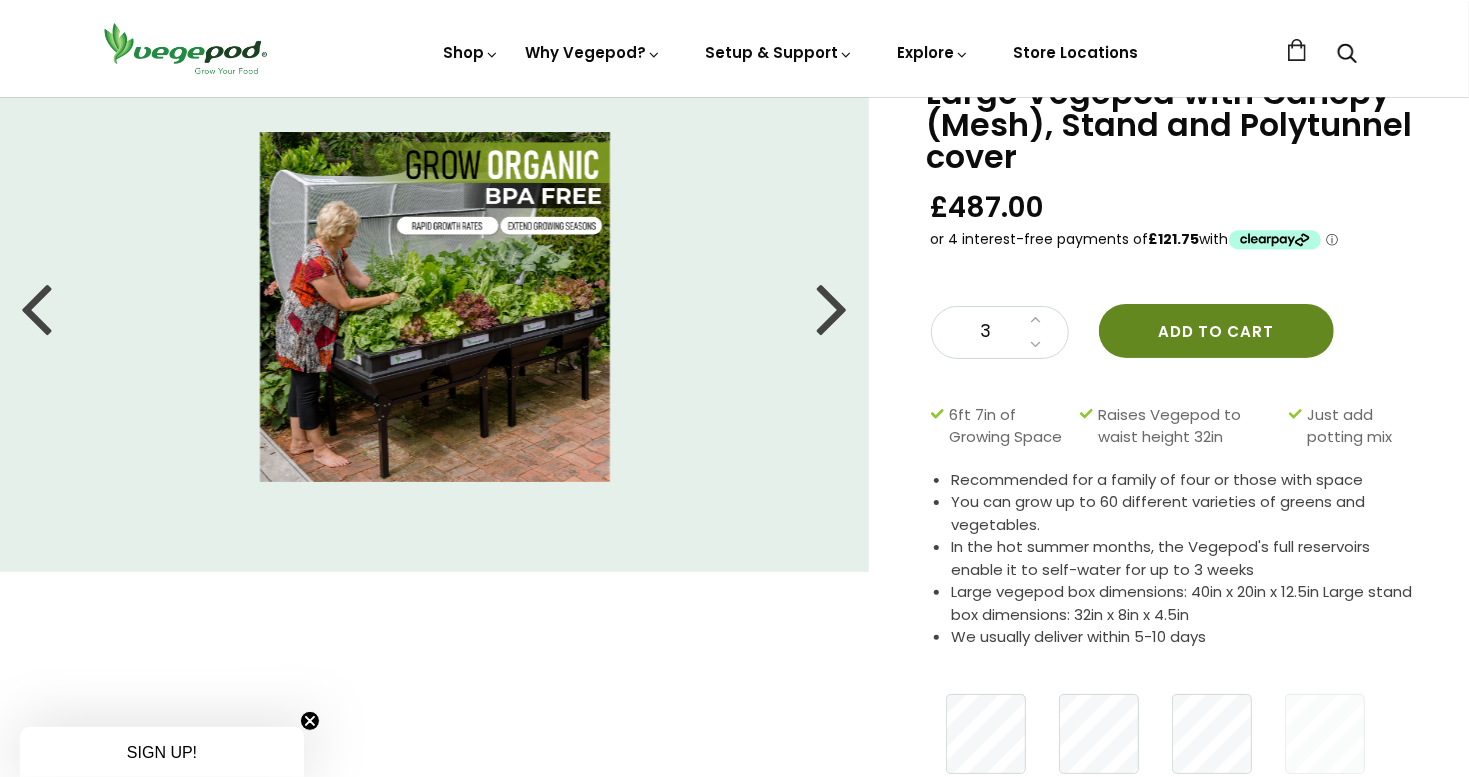click on "Add to cart" at bounding box center (1216, 331) 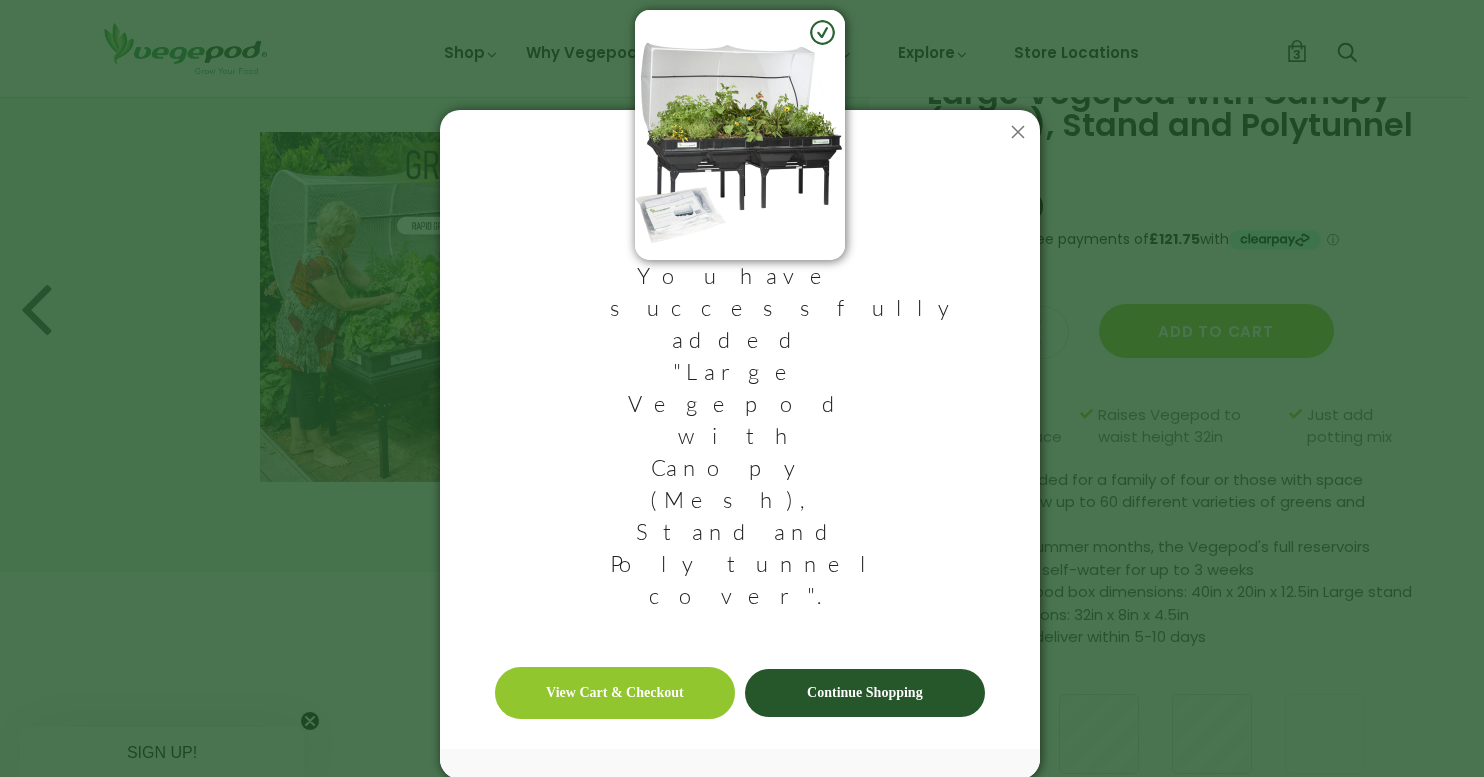 click on "Continue Shopping" at bounding box center [865, 693] 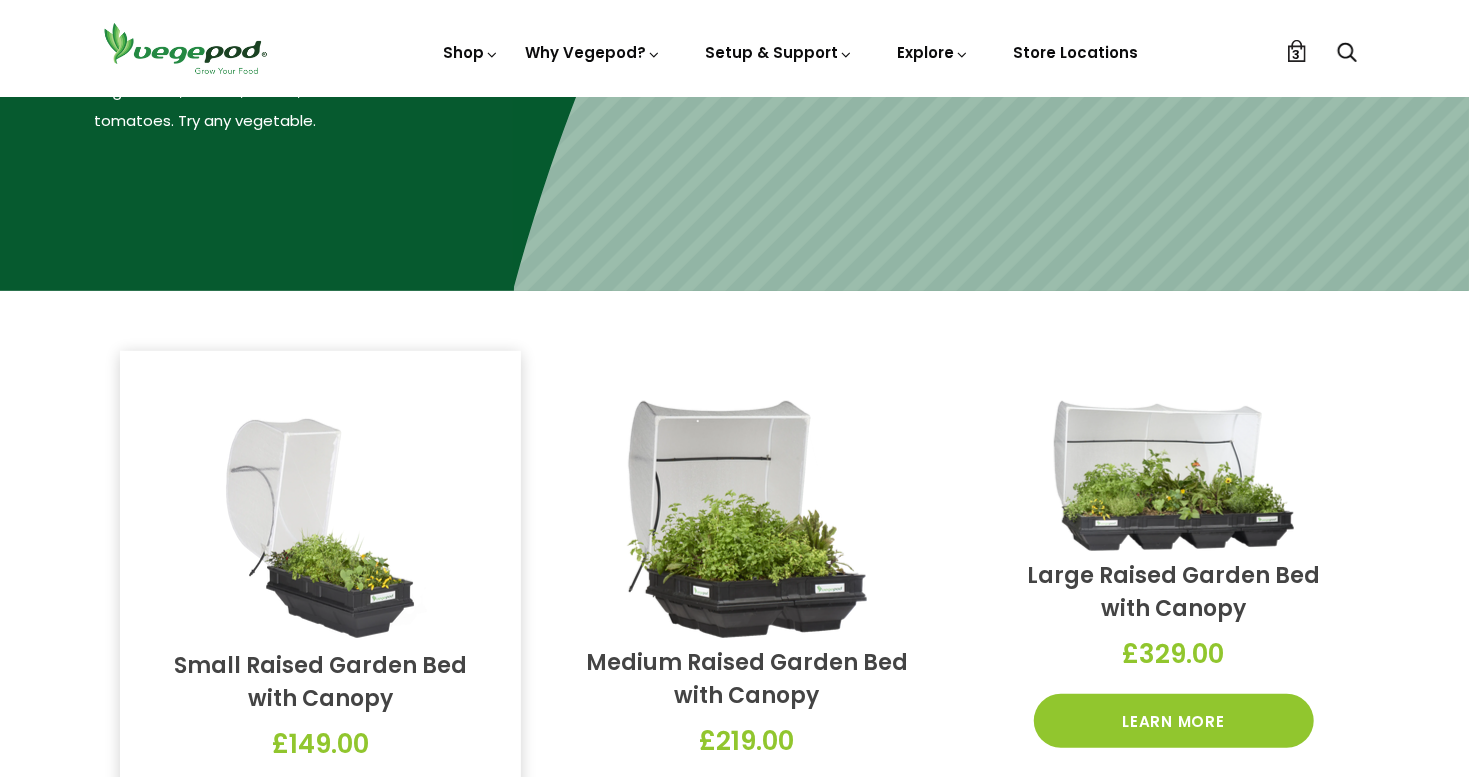scroll, scrollTop: 0, scrollLeft: 0, axis: both 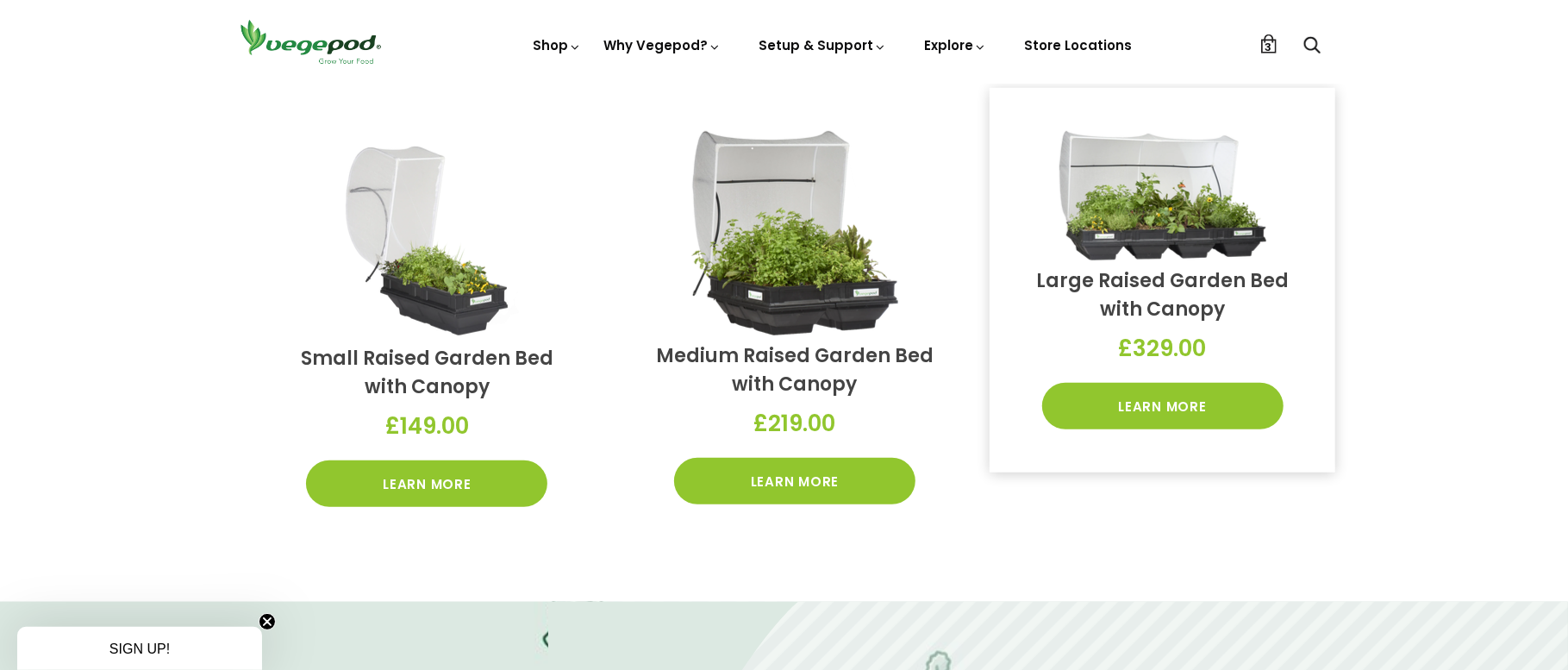 click at bounding box center (1163, 196) 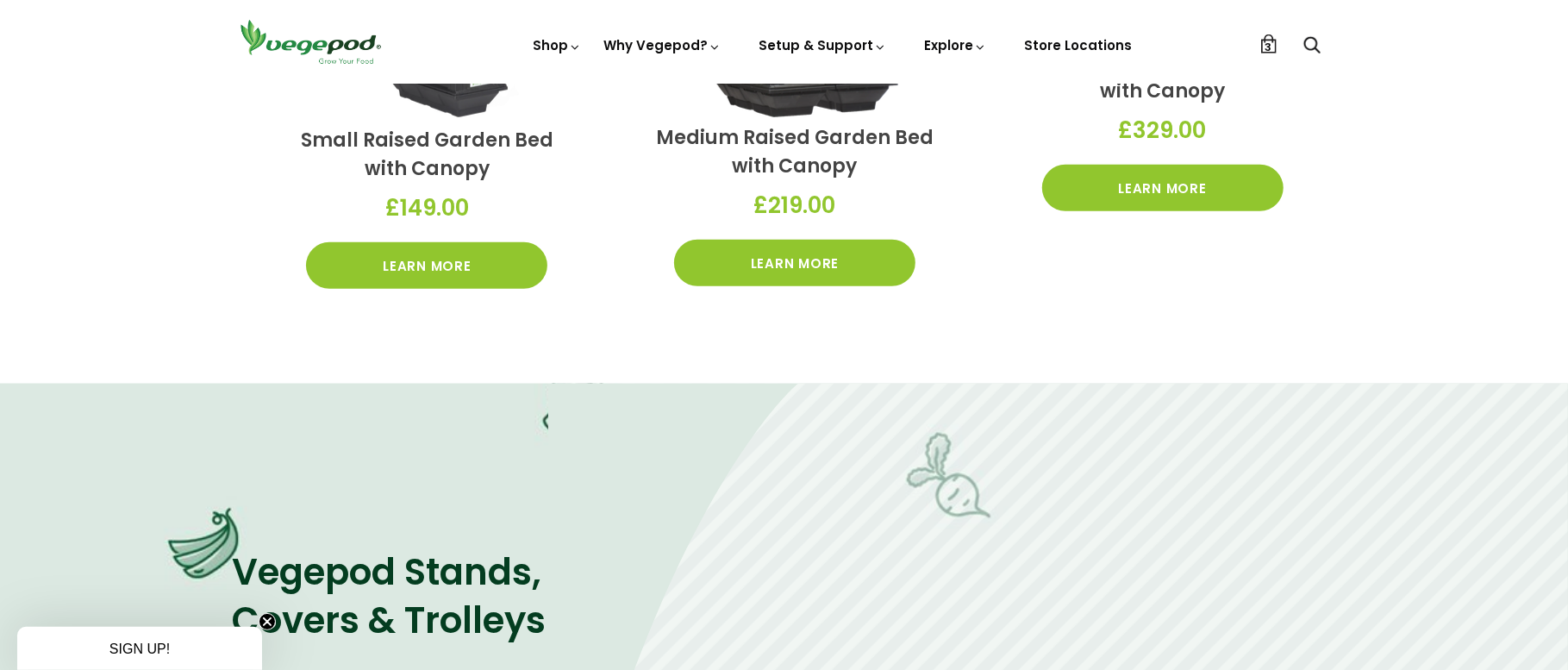 scroll, scrollTop: 845, scrollLeft: 0, axis: vertical 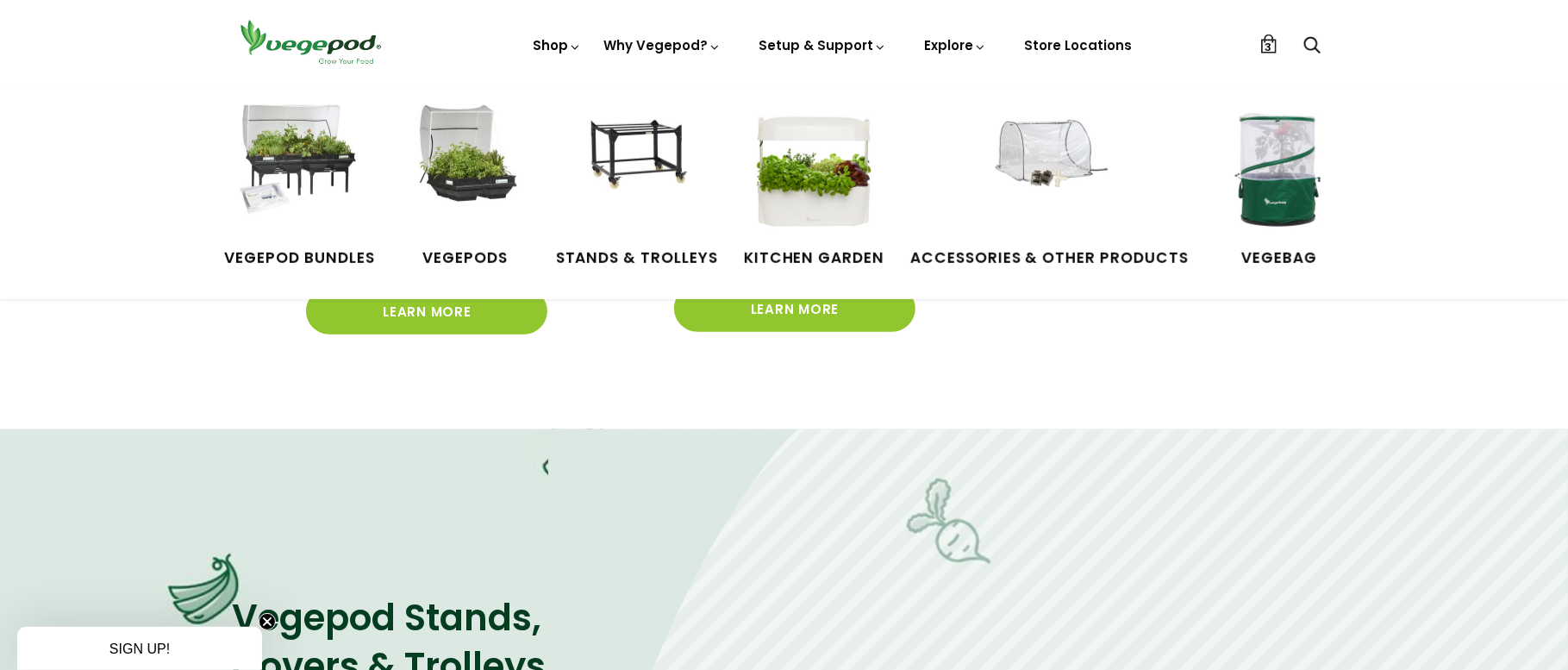 click on "Shop" at bounding box center [558, 69] 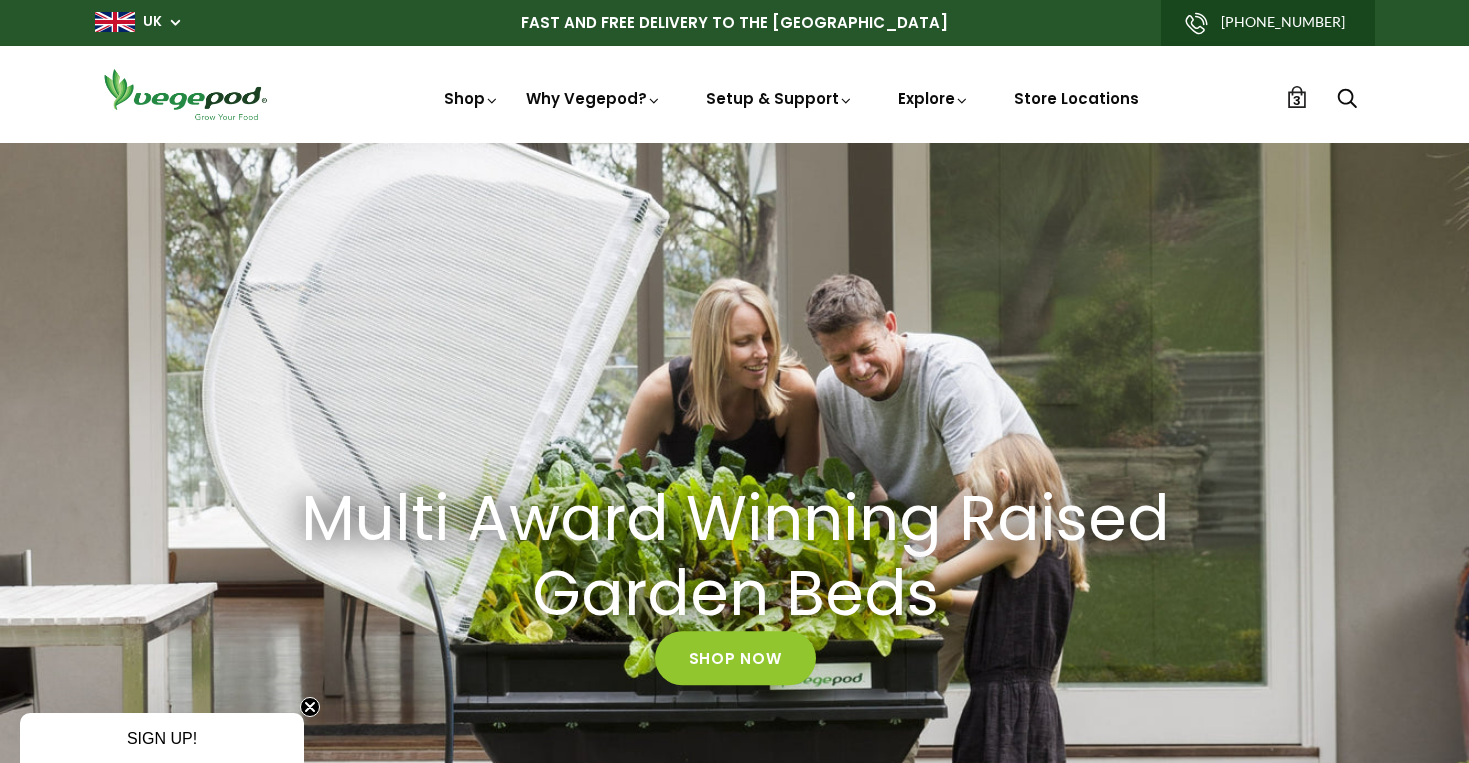 scroll, scrollTop: 0, scrollLeft: 0, axis: both 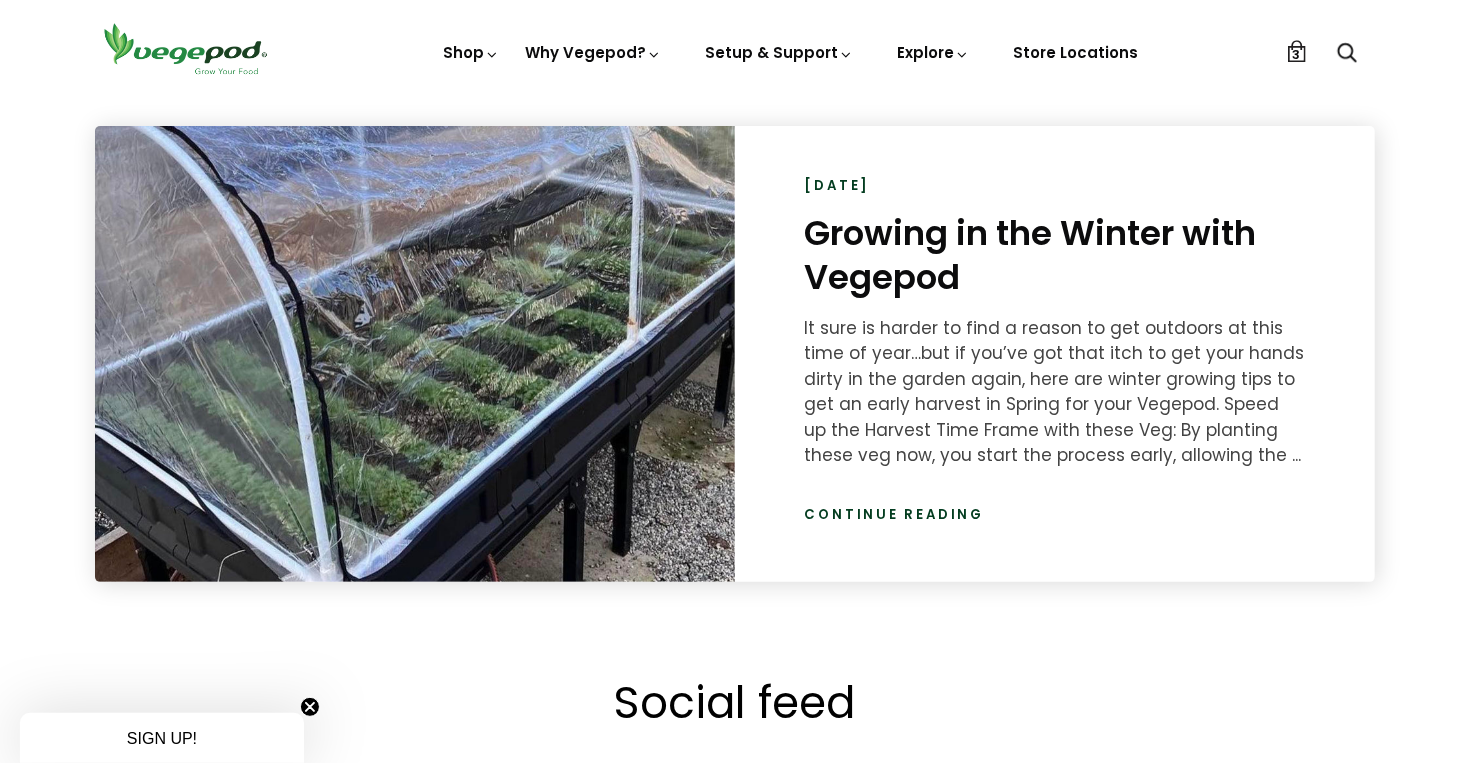 click on "It sure is harder to find a reason to get outdoors at this time of year…but if you’ve got that itch to get your hands dirty in the garden again, here are winter growing tips to get an early harvest in Spring for your Vegepod.
Speed up the Harvest Time Frame with these Veg:
By planting these veg now, you start the process early, allowing the ..." at bounding box center (1055, 392) 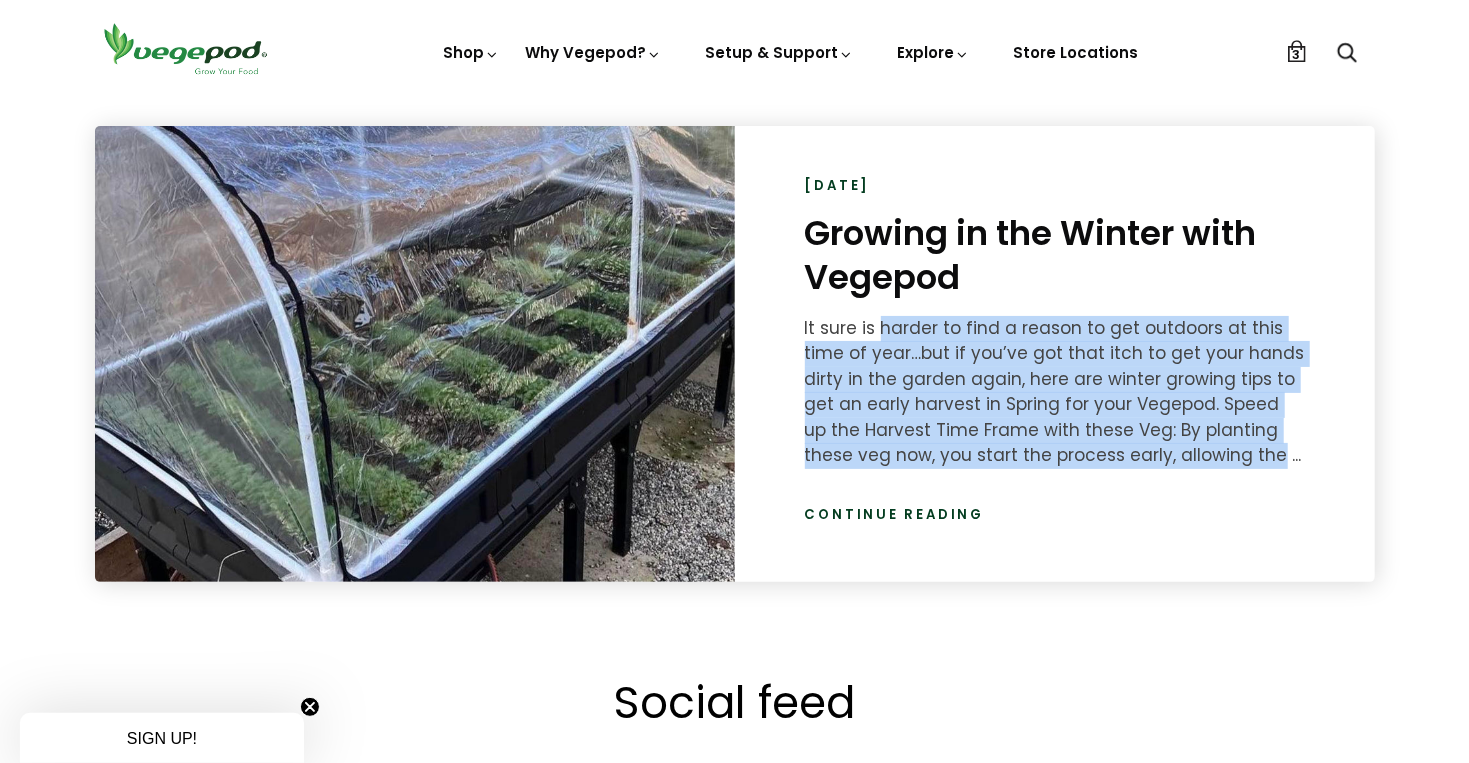 scroll, scrollTop: 0, scrollLeft: 350, axis: horizontal 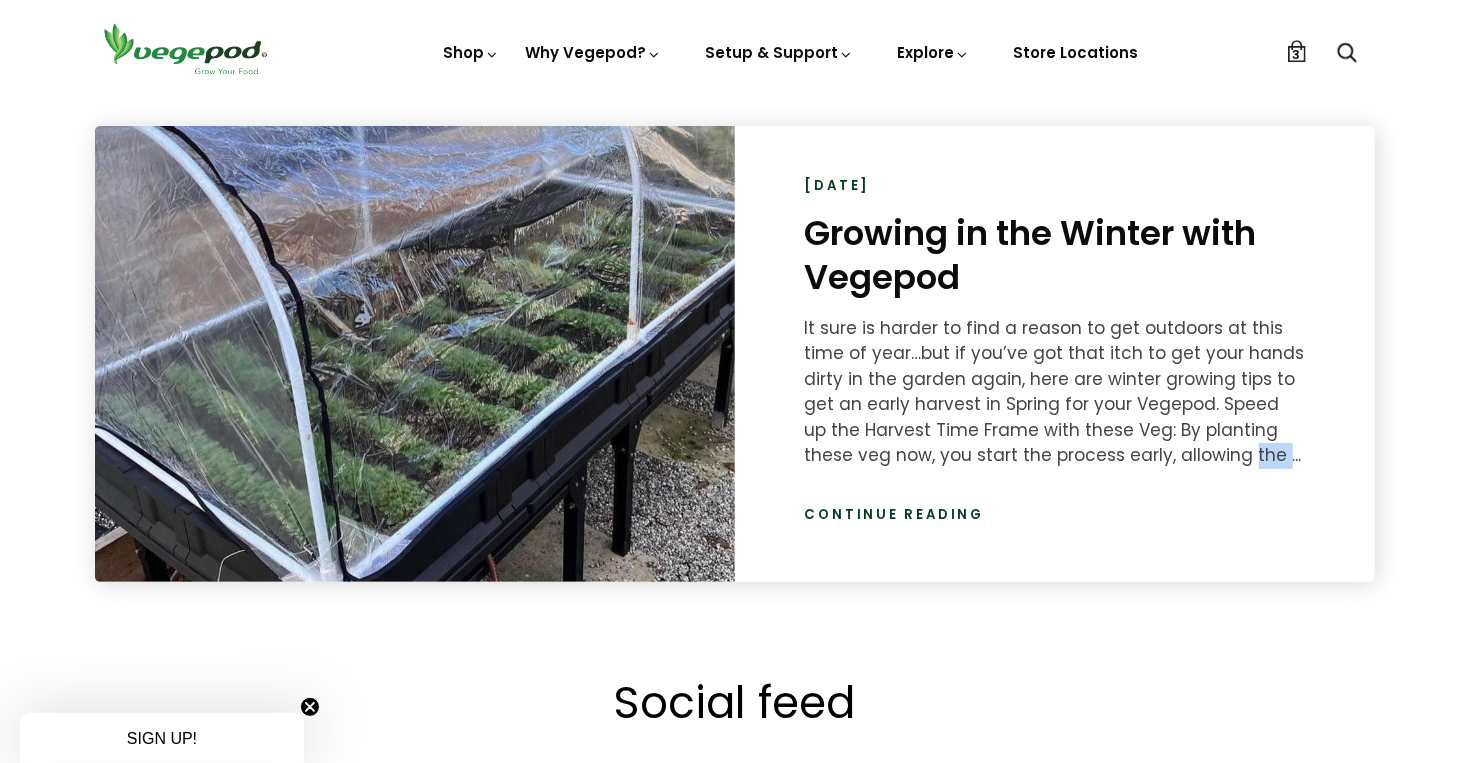 click on "It sure is harder to find a reason to get outdoors at this time of year…but if you’ve got that itch to get your hands dirty in the garden again, here are winter growing tips to get an early harvest in Spring for your Vegepod.
Speed up the Harvest Time Frame with these Veg:
By planting these veg now, you start the process early, allowing the ..." at bounding box center (1055, 392) 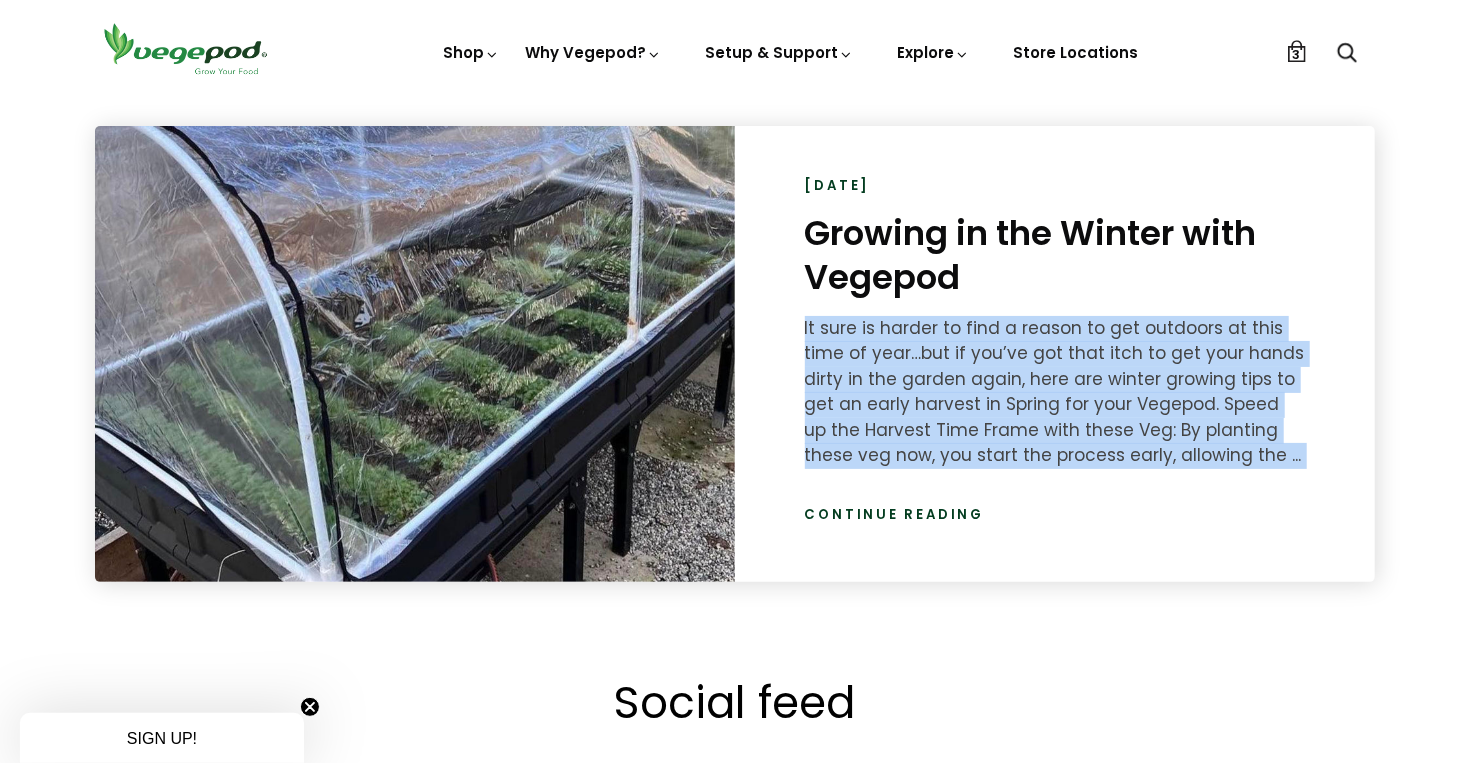 click on "It sure is harder to find a reason to get outdoors at this time of year…but if you’ve got that itch to get your hands dirty in the garden again, here are winter growing tips to get an early harvest in Spring for your Vegepod.
Speed up the Harvest Time Frame with these Veg:
By planting these veg now, you start the process early, allowing the ..." at bounding box center (1055, 392) 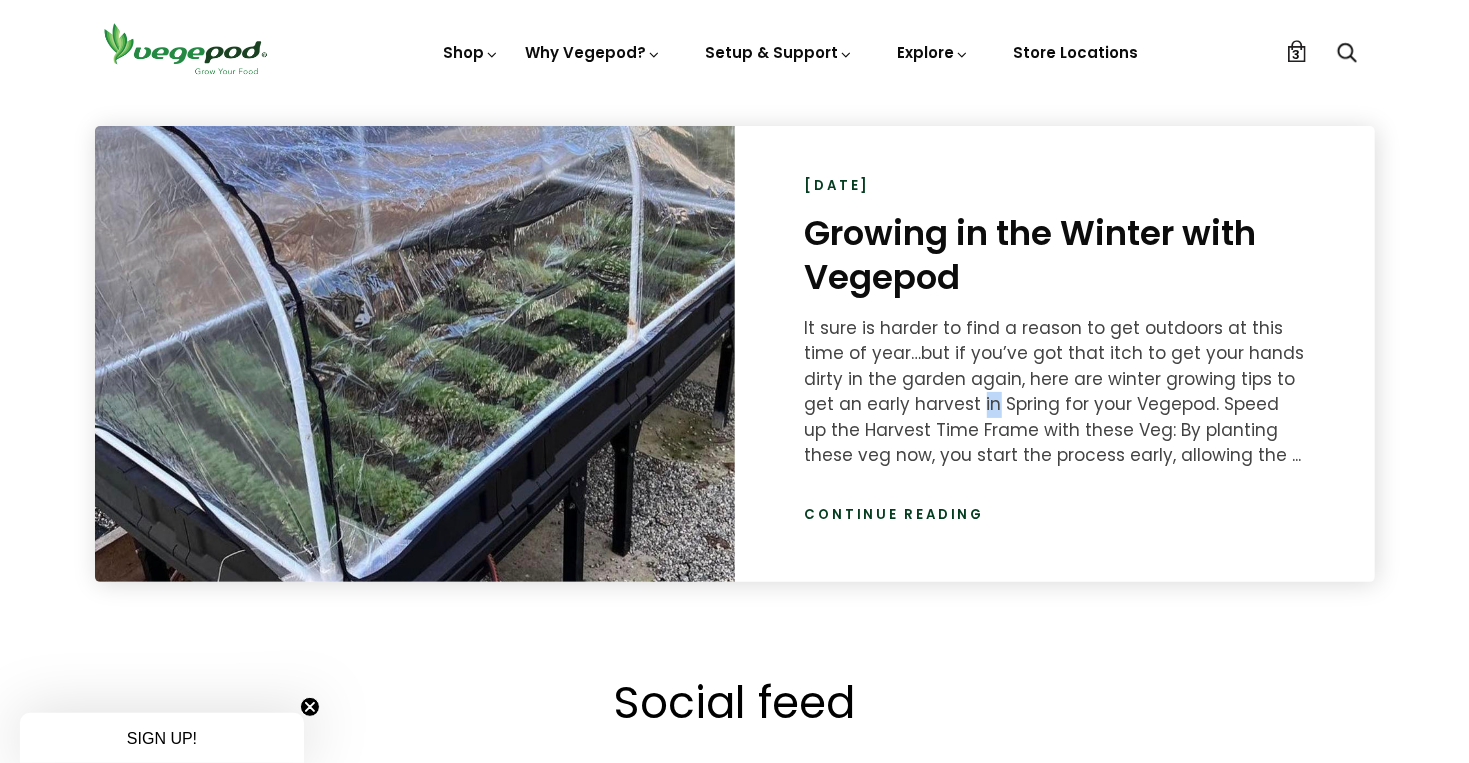 click on "It sure is harder to find a reason to get outdoors at this time of year…but if you’ve got that itch to get your hands dirty in the garden again, here are winter growing tips to get an early harvest in Spring for your Vegepod.
Speed up the Harvest Time Frame with these Veg:
By planting these veg now, you start the process early, allowing the ..." at bounding box center (1055, 392) 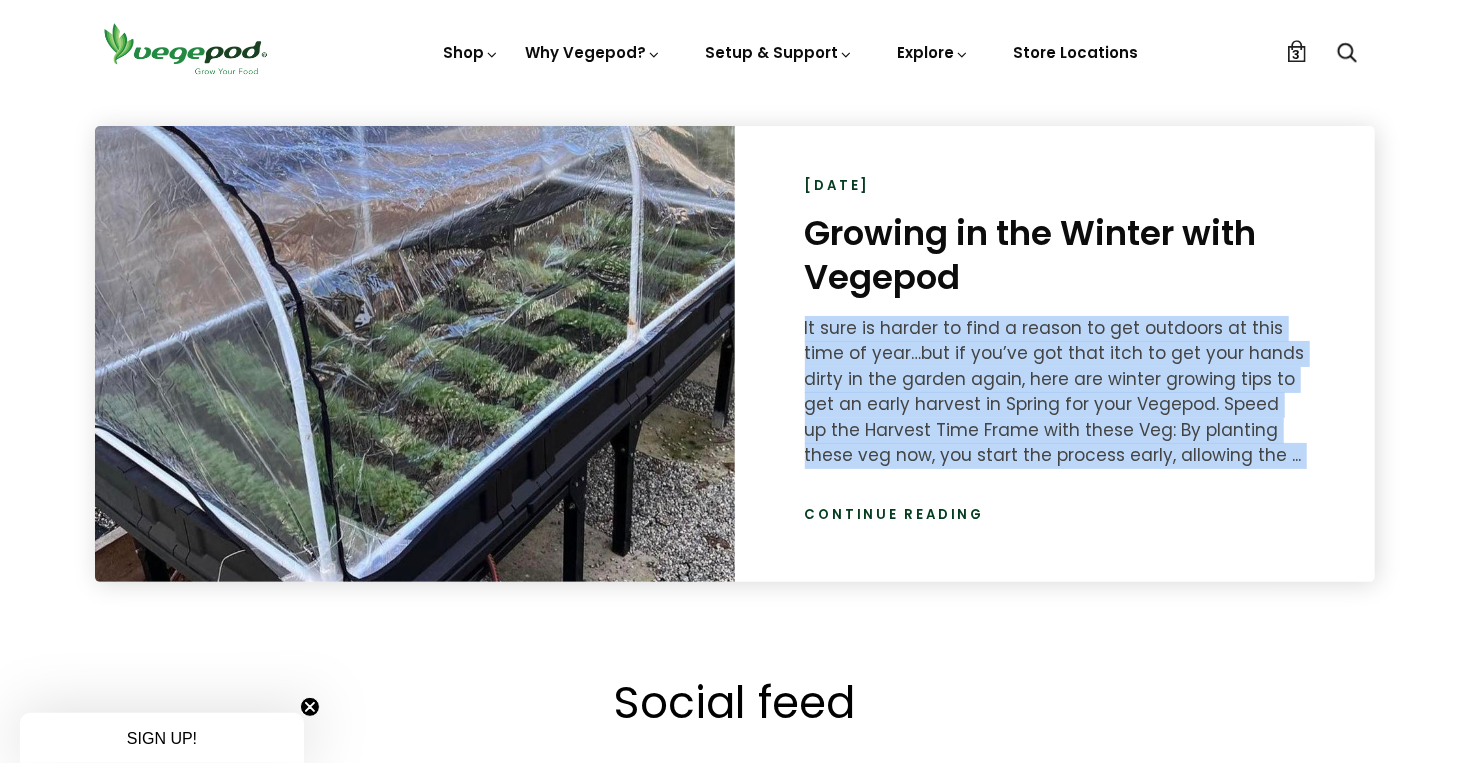 click on "It sure is harder to find a reason to get outdoors at this time of year…but if you’ve got that itch to get your hands dirty in the garden again, here are winter growing tips to get an early harvest in Spring for your Vegepod.
Speed up the Harvest Time Frame with these Veg:
By planting these veg now, you start the process early, allowing the ..." at bounding box center [1055, 392] 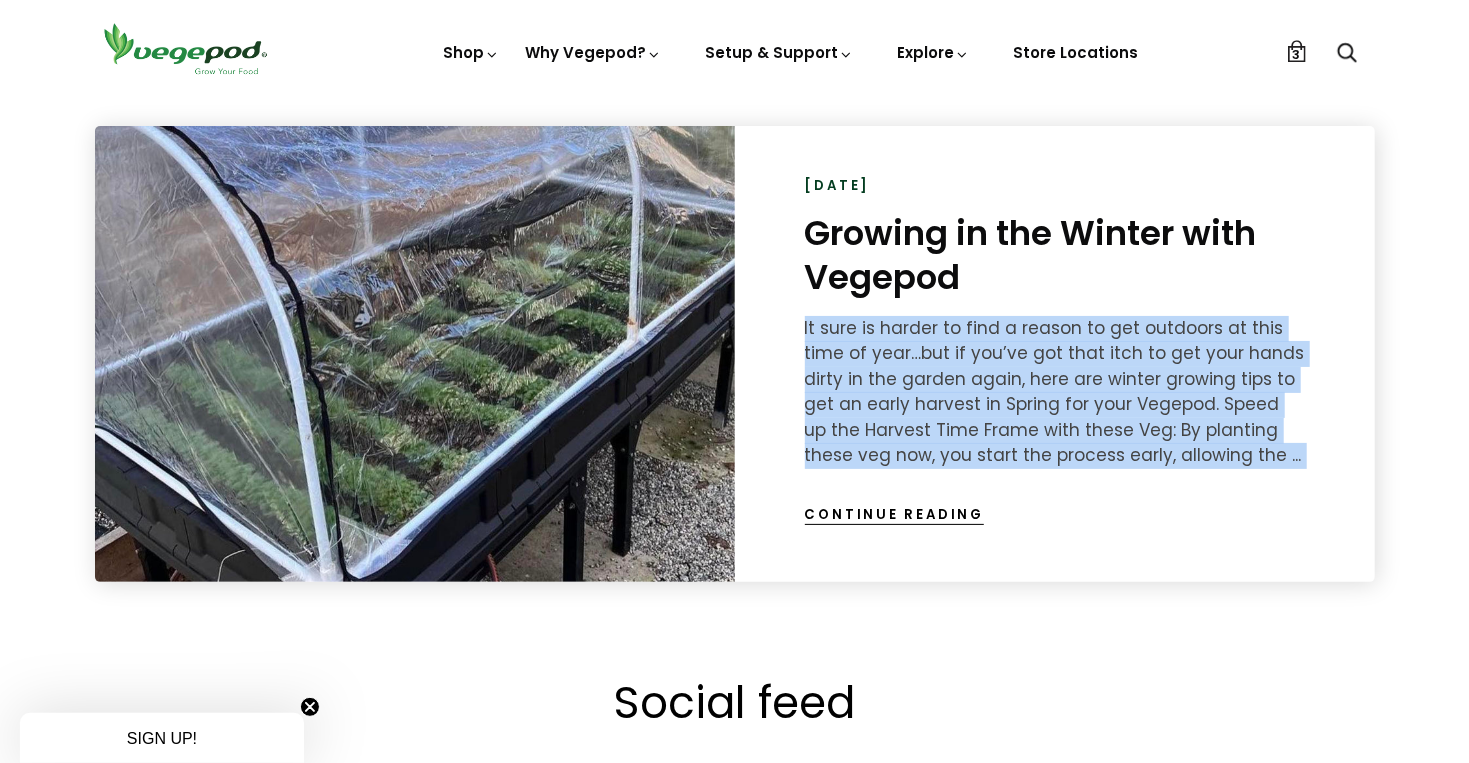 click on "Continue reading" at bounding box center (895, 515) 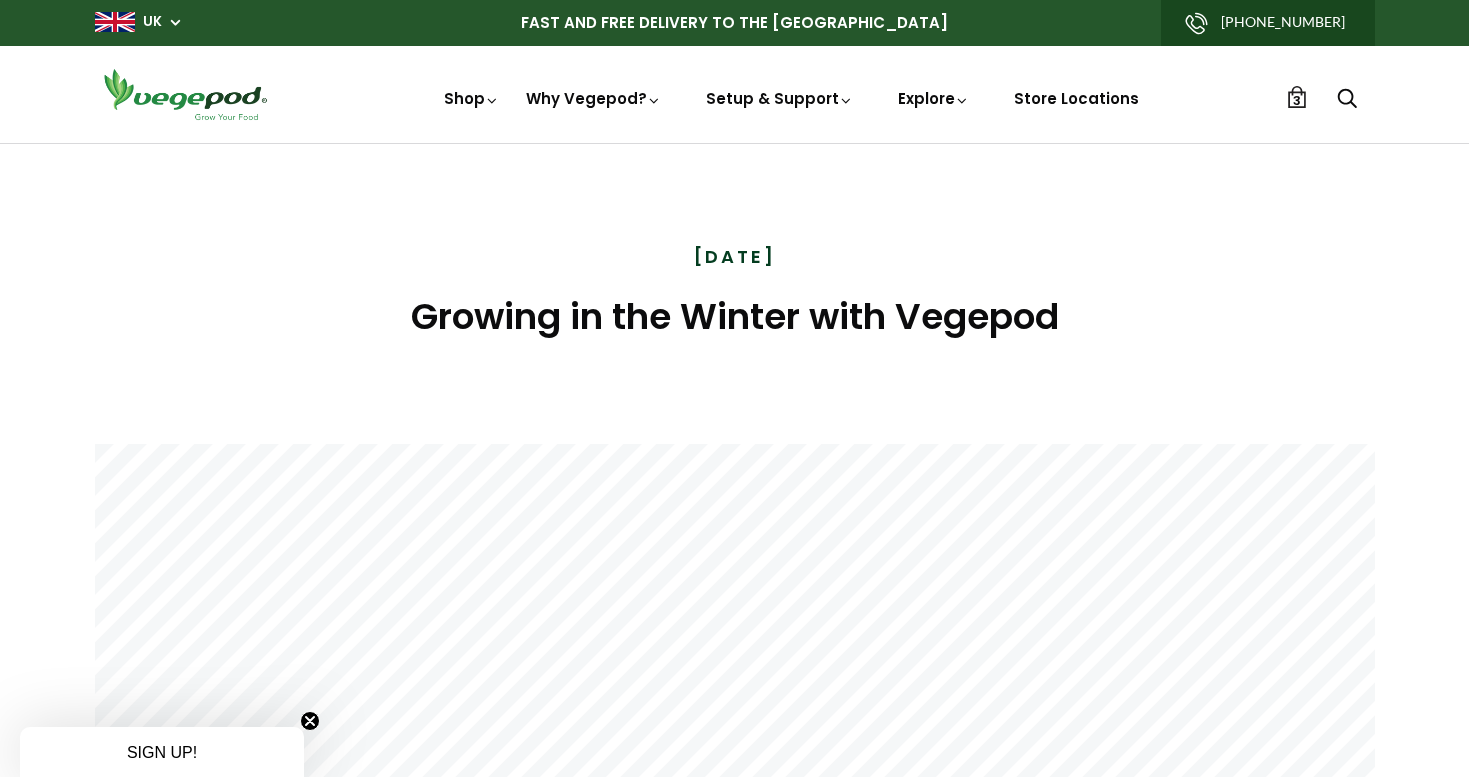 scroll, scrollTop: 0, scrollLeft: 0, axis: both 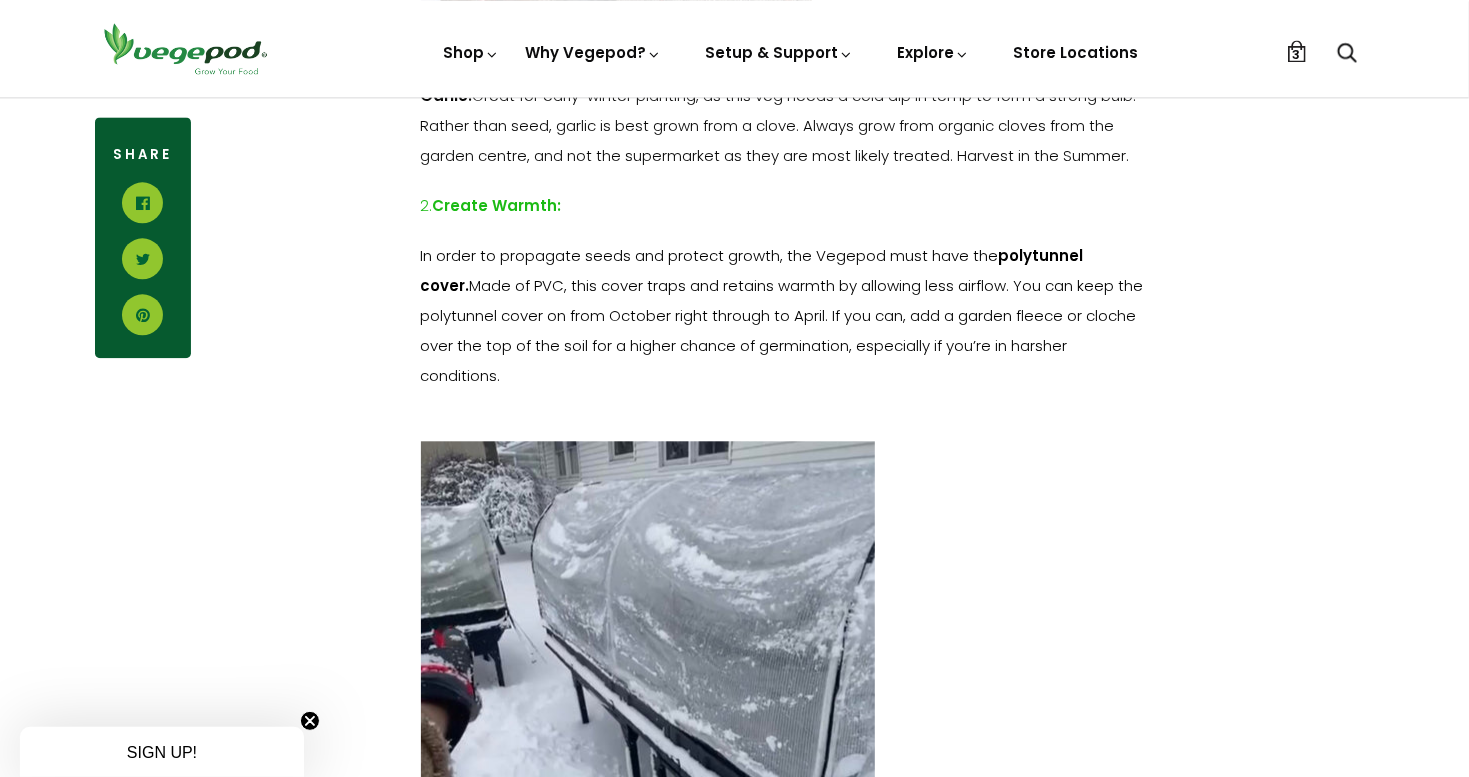 drag, startPoint x: 505, startPoint y: 259, endPoint x: 656, endPoint y: 374, distance: 189.80516 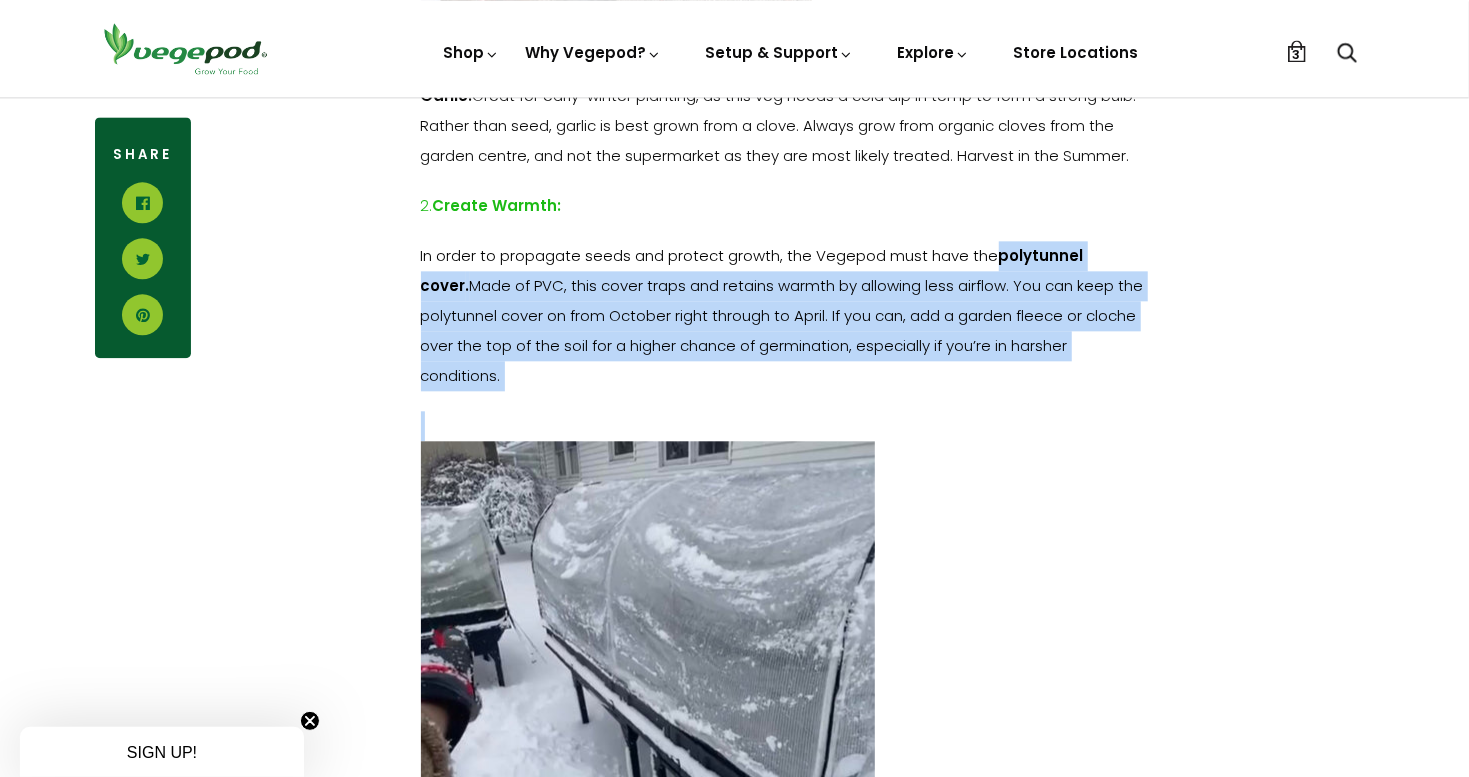 drag, startPoint x: 656, startPoint y: 374, endPoint x: 1032, endPoint y: 254, distance: 394.6847 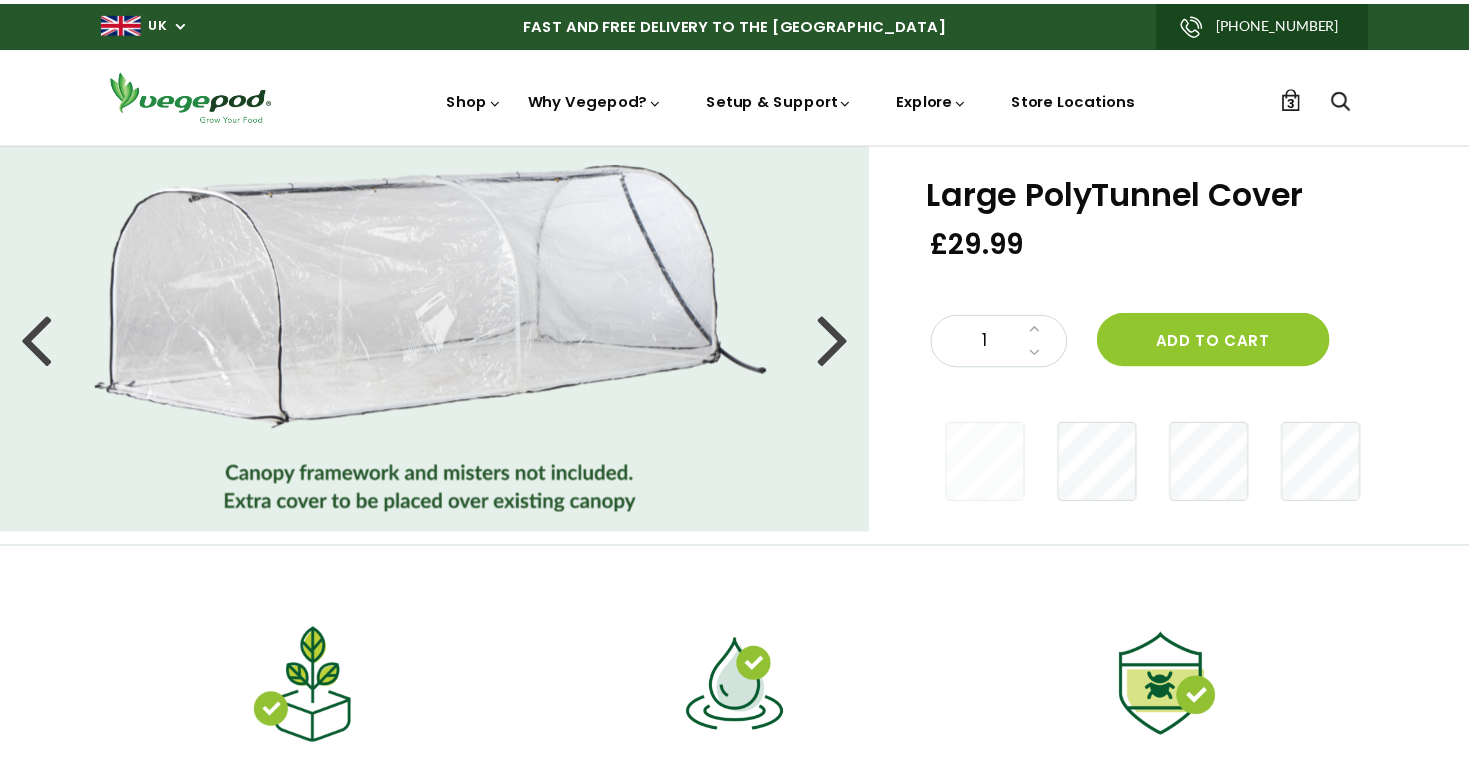 scroll, scrollTop: 0, scrollLeft: 0, axis: both 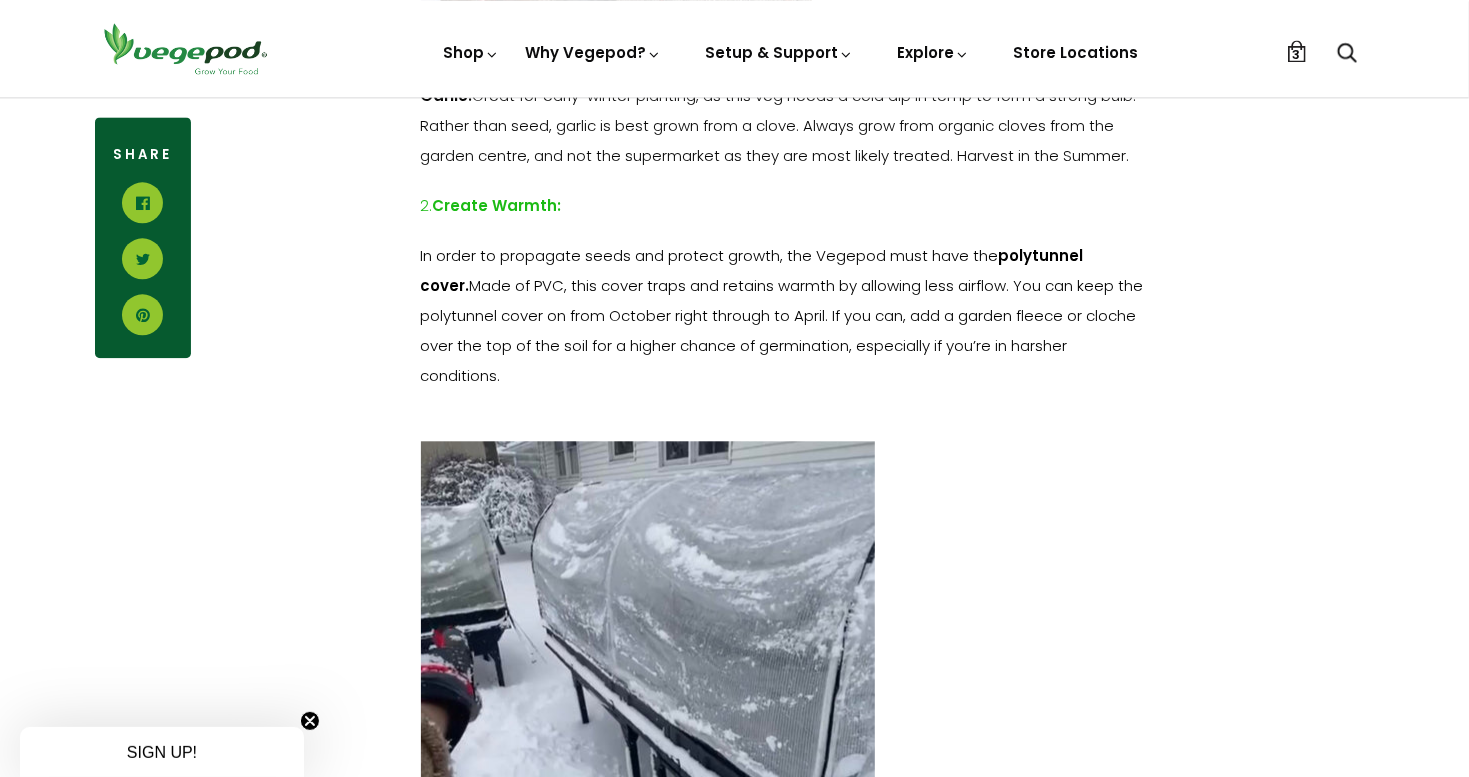 drag, startPoint x: 460, startPoint y: 279, endPoint x: 588, endPoint y: 374, distance: 159.40201 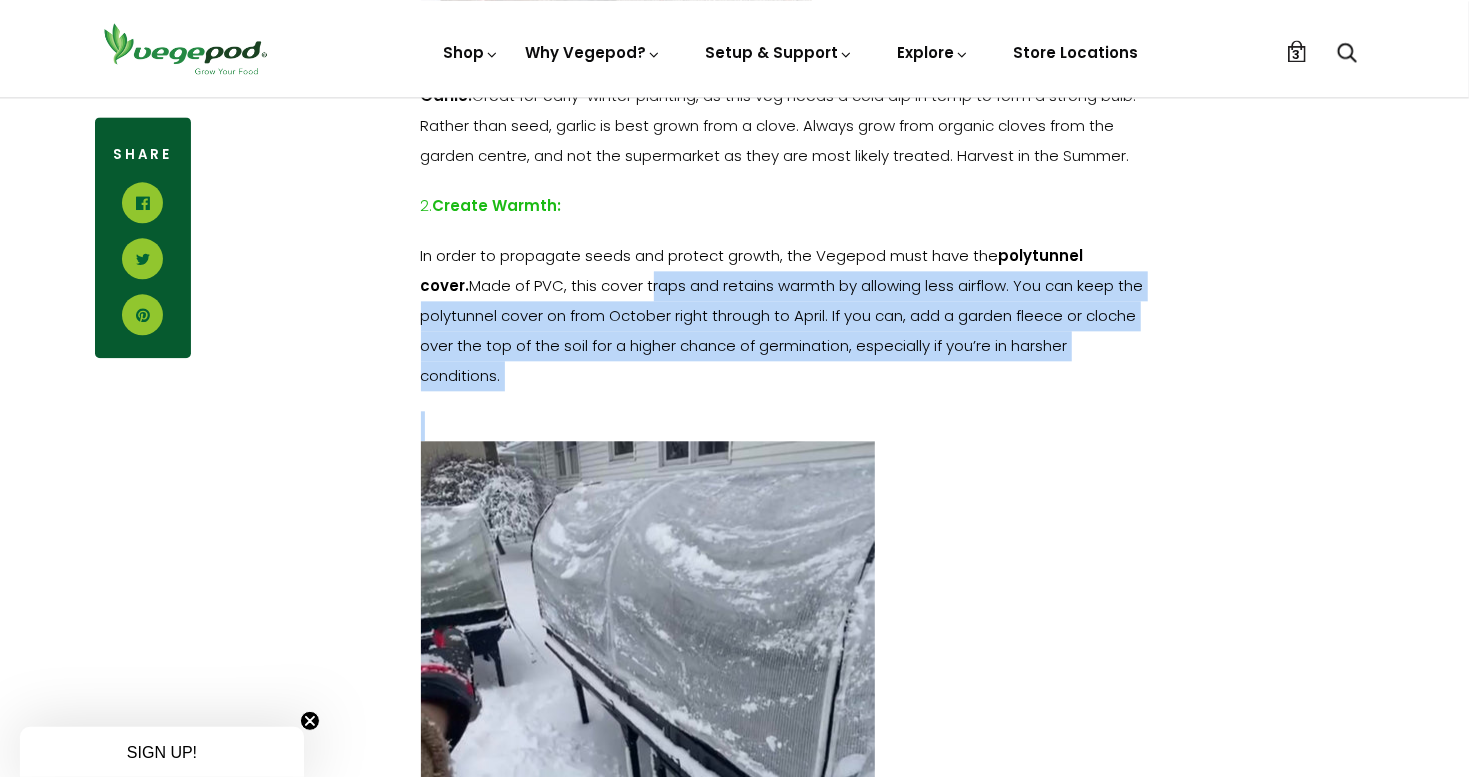 drag, startPoint x: 588, startPoint y: 374, endPoint x: 607, endPoint y: 297, distance: 79.30952 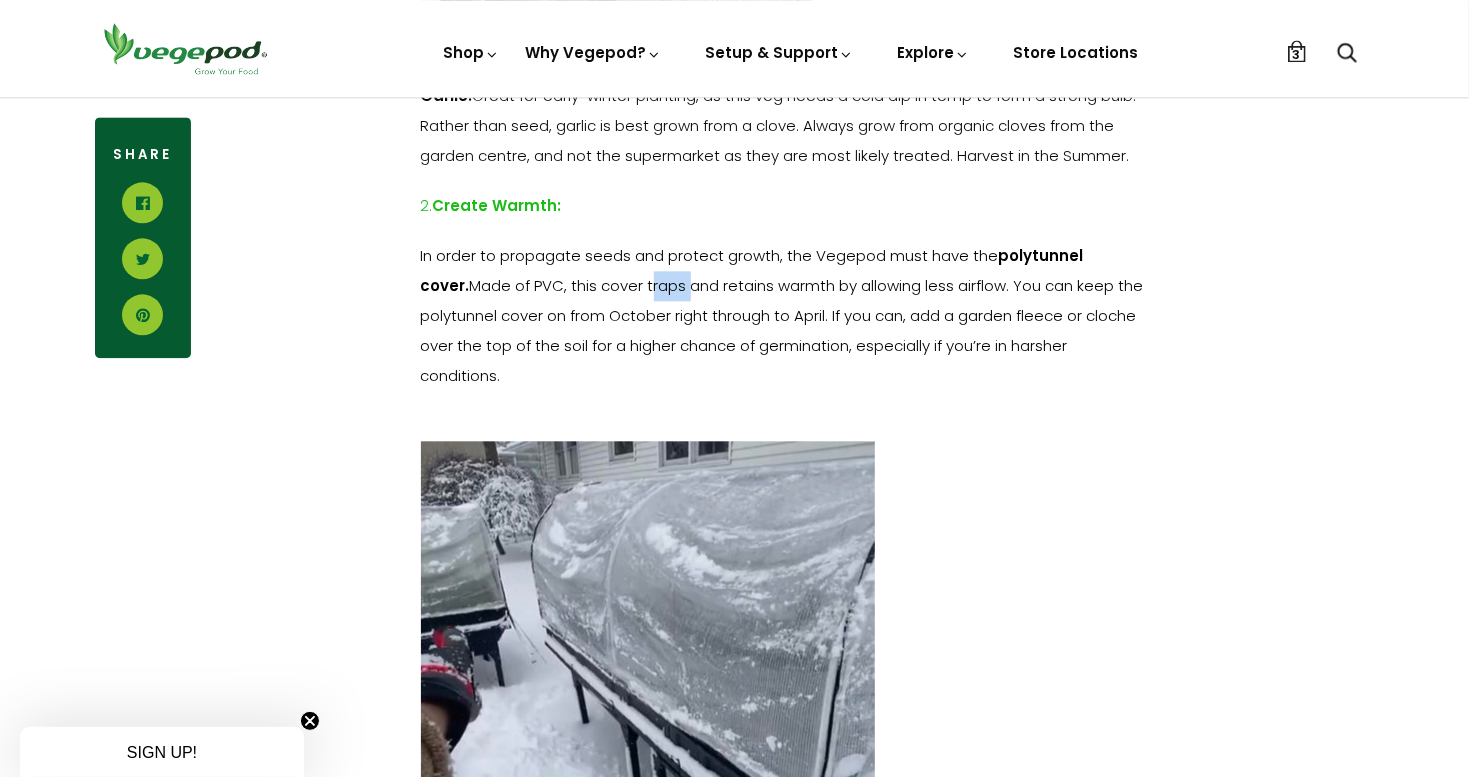click on "In order to propagate seeds and protect growth, the Vegepod must have the  polytunnel cover .  Made of PVC, this cover traps and retains warmth by allowing less airflow. You can keep the polytunnel cover on from October right through to April. If you can, add a garden fleece or cloche over the top of the soil for a higher chance of germination, especially if you’re in harsher conditions." at bounding box center [783, 316] 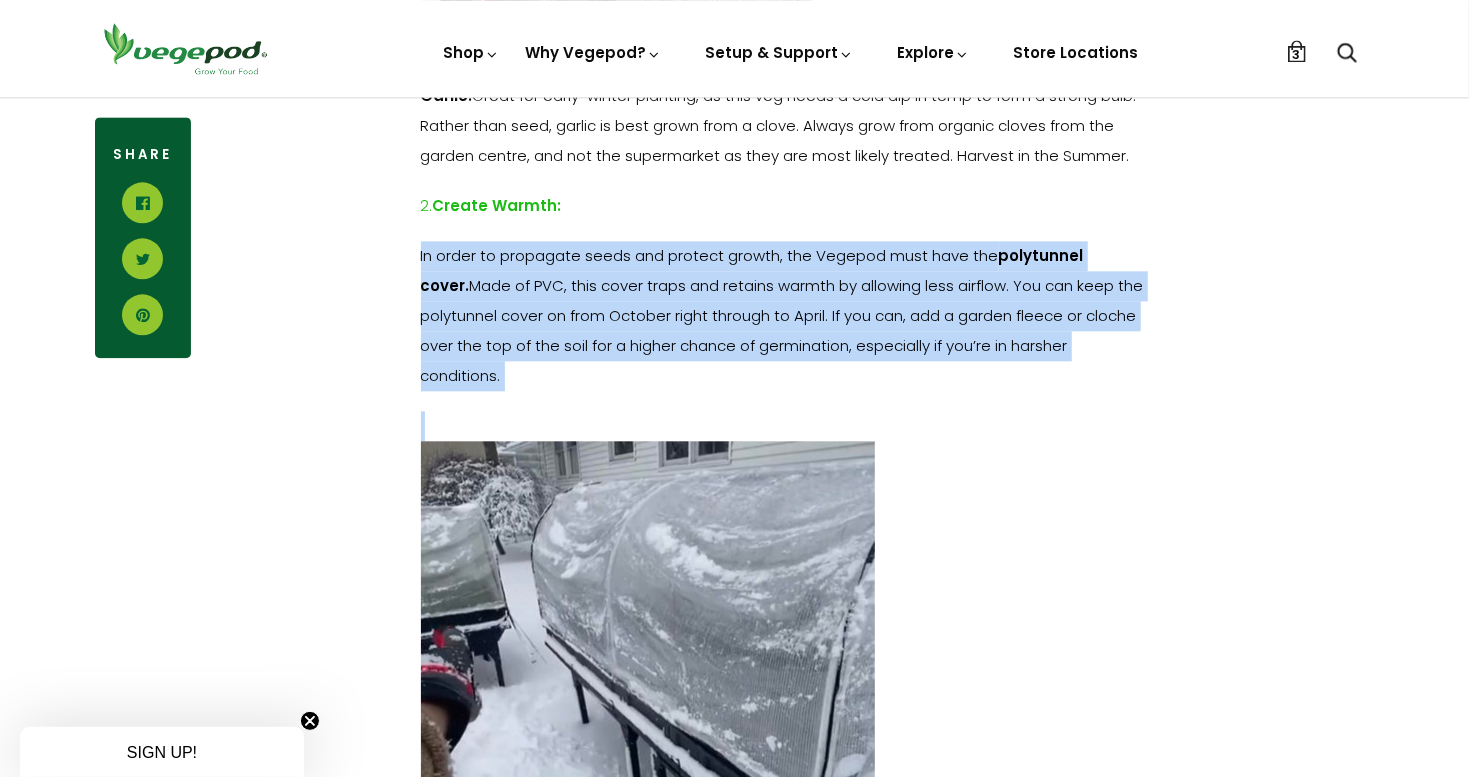 drag, startPoint x: 607, startPoint y: 297, endPoint x: 621, endPoint y: 355, distance: 59.665737 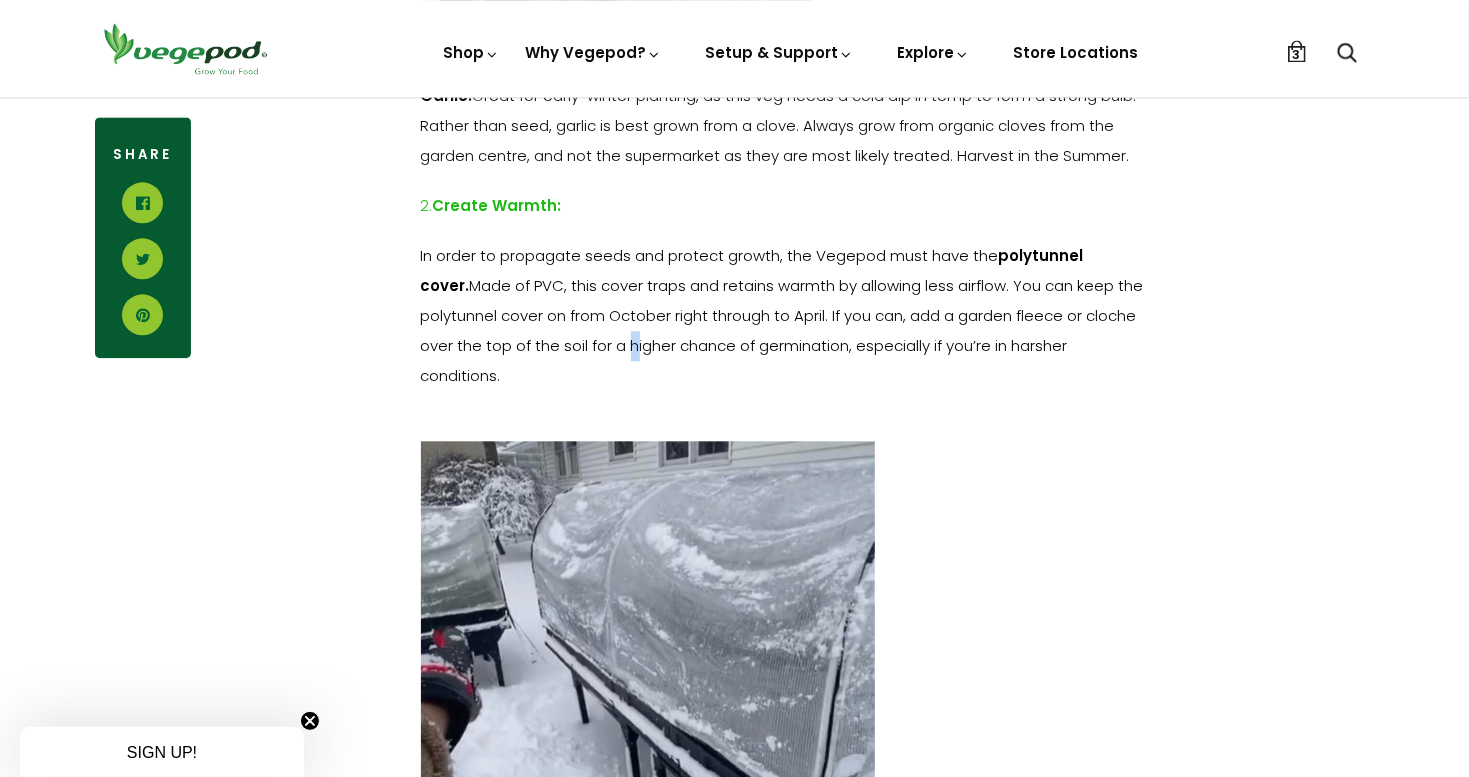click on "In order to propagate seeds and protect growth, the Vegepod must have the  polytunnel cover .  Made of PVC, this cover traps and retains warmth by allowing less airflow. You can keep the polytunnel cover on from October right through to April. If you can, add a garden fleece or cloche over the top of the soil for a higher chance of germination, especially if you’re in harsher conditions." at bounding box center (782, 315) 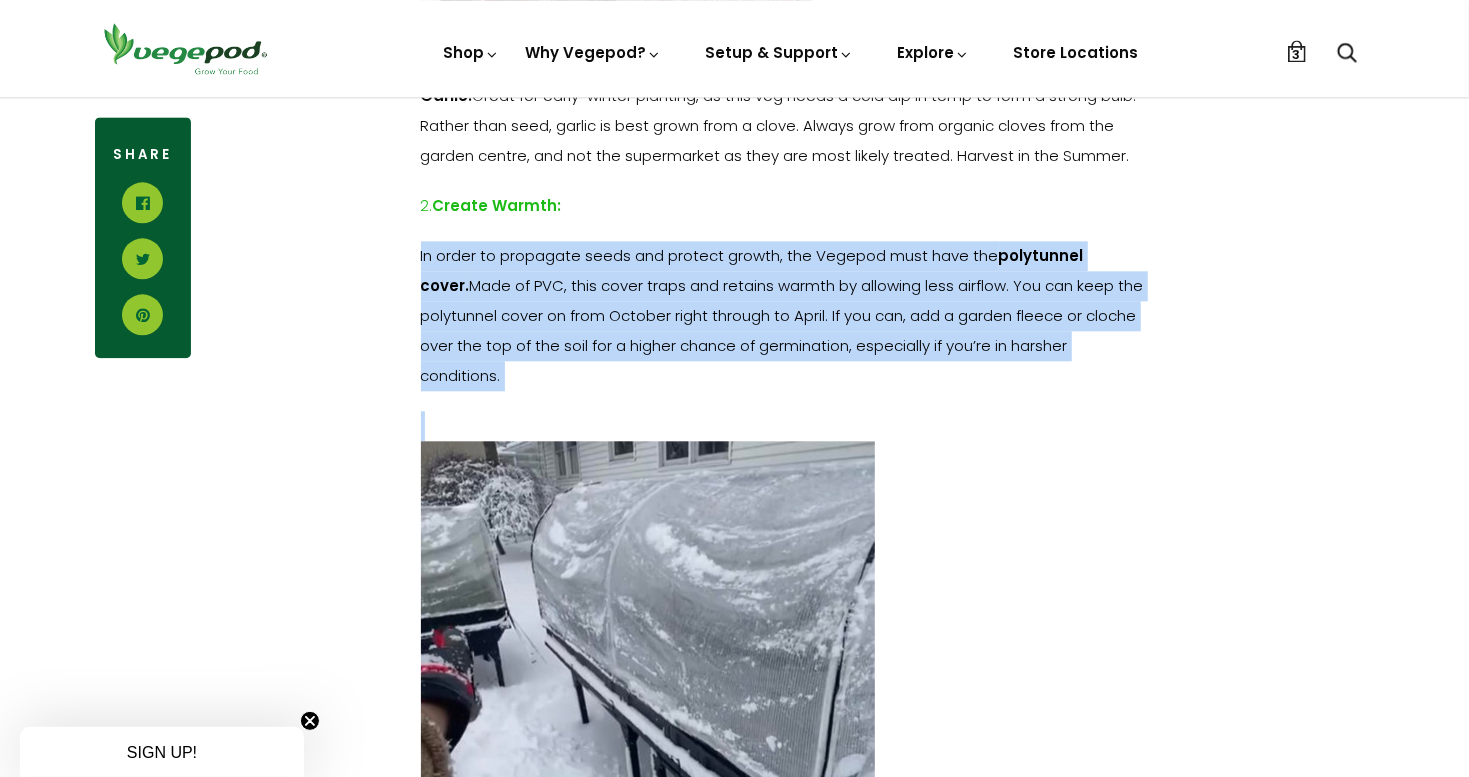 click on "In order to propagate seeds and protect growth, the Vegepod must have the  polytunnel cover .  Made of PVC, this cover traps and retains warmth by allowing less airflow. You can keep the polytunnel cover on from October right through to April. If you can, add a garden fleece or cloche over the top of the soil for a higher chance of germination, especially if you’re in harsher conditions." at bounding box center (782, 315) 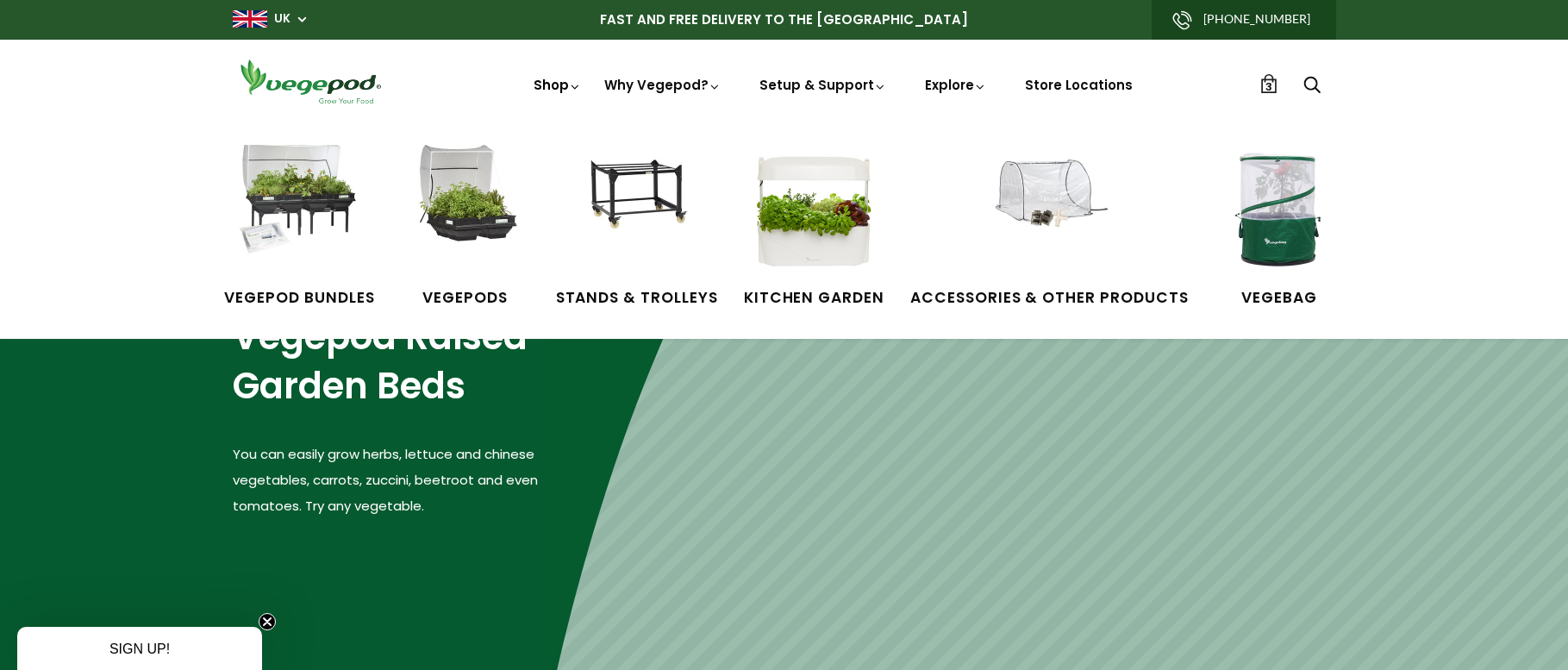 scroll, scrollTop: 0, scrollLeft: 0, axis: both 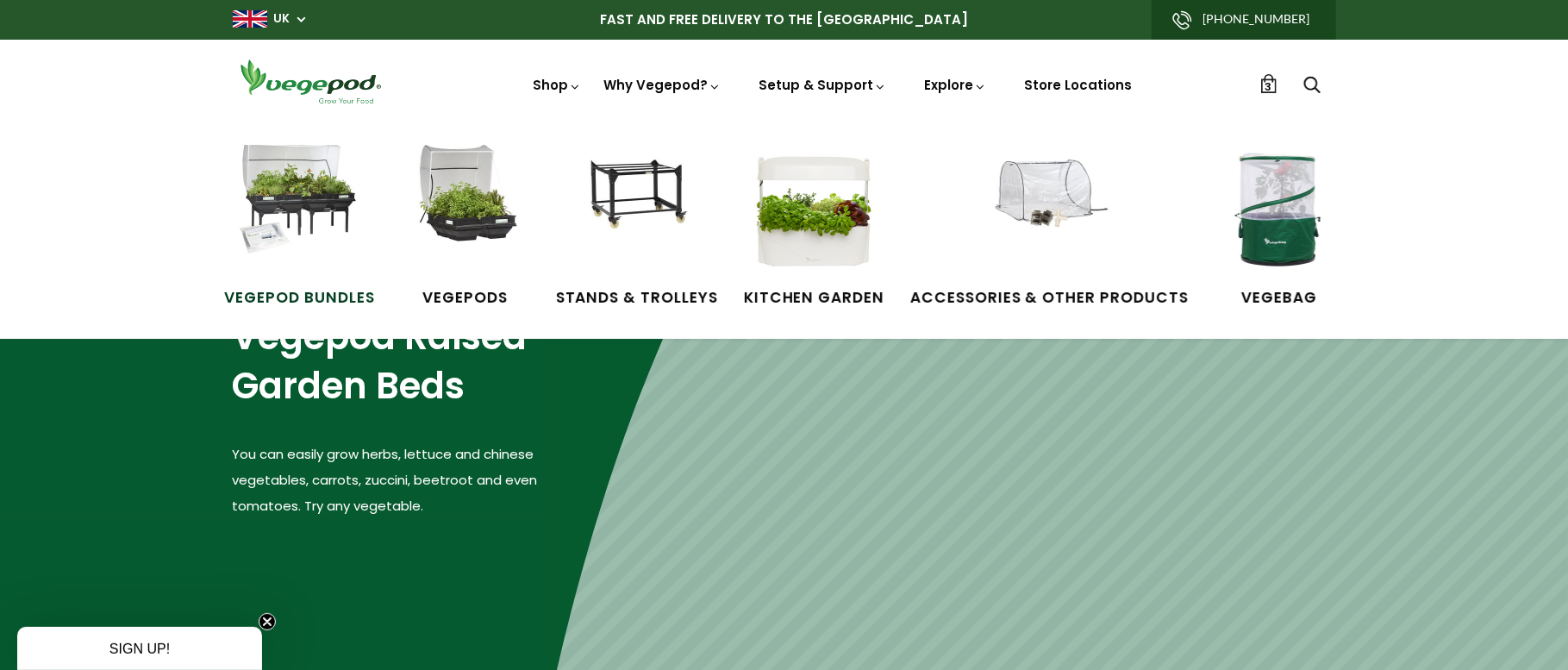 click at bounding box center [299, 210] 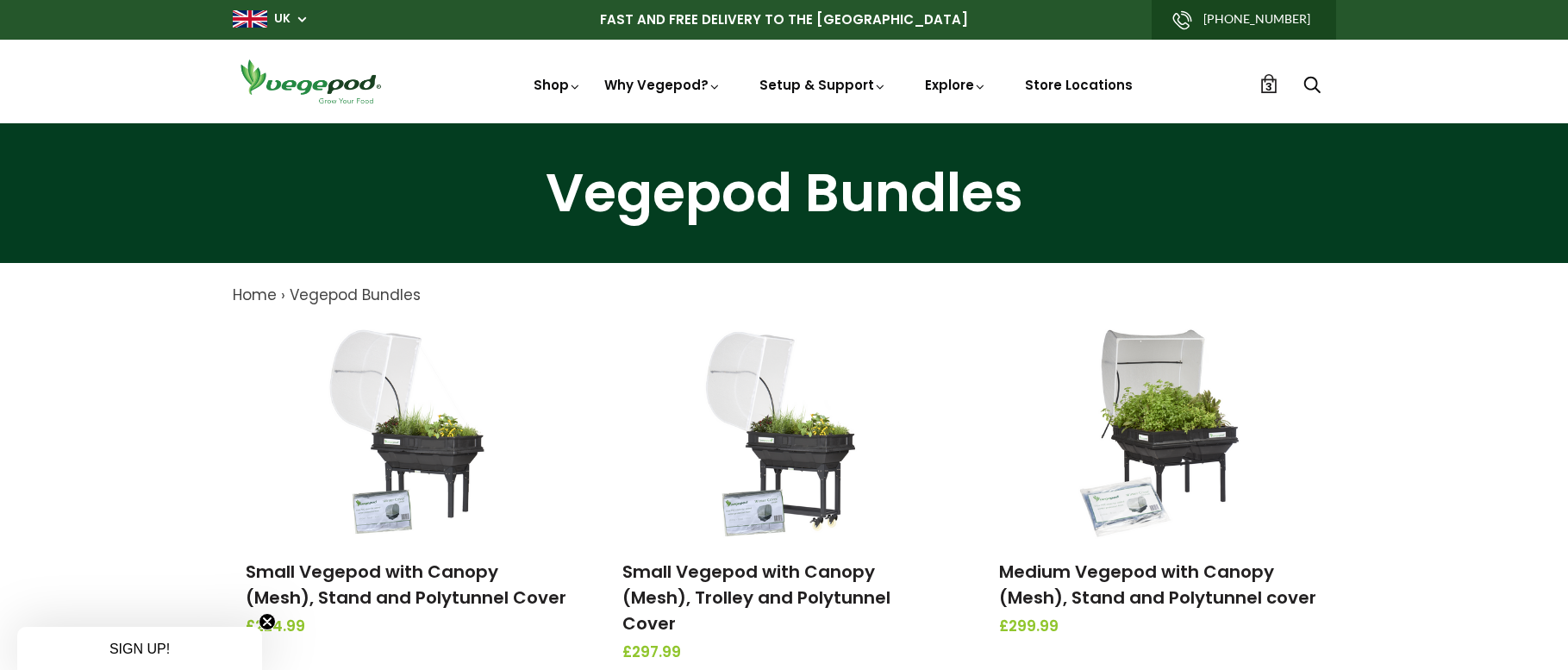 scroll, scrollTop: 0, scrollLeft: 0, axis: both 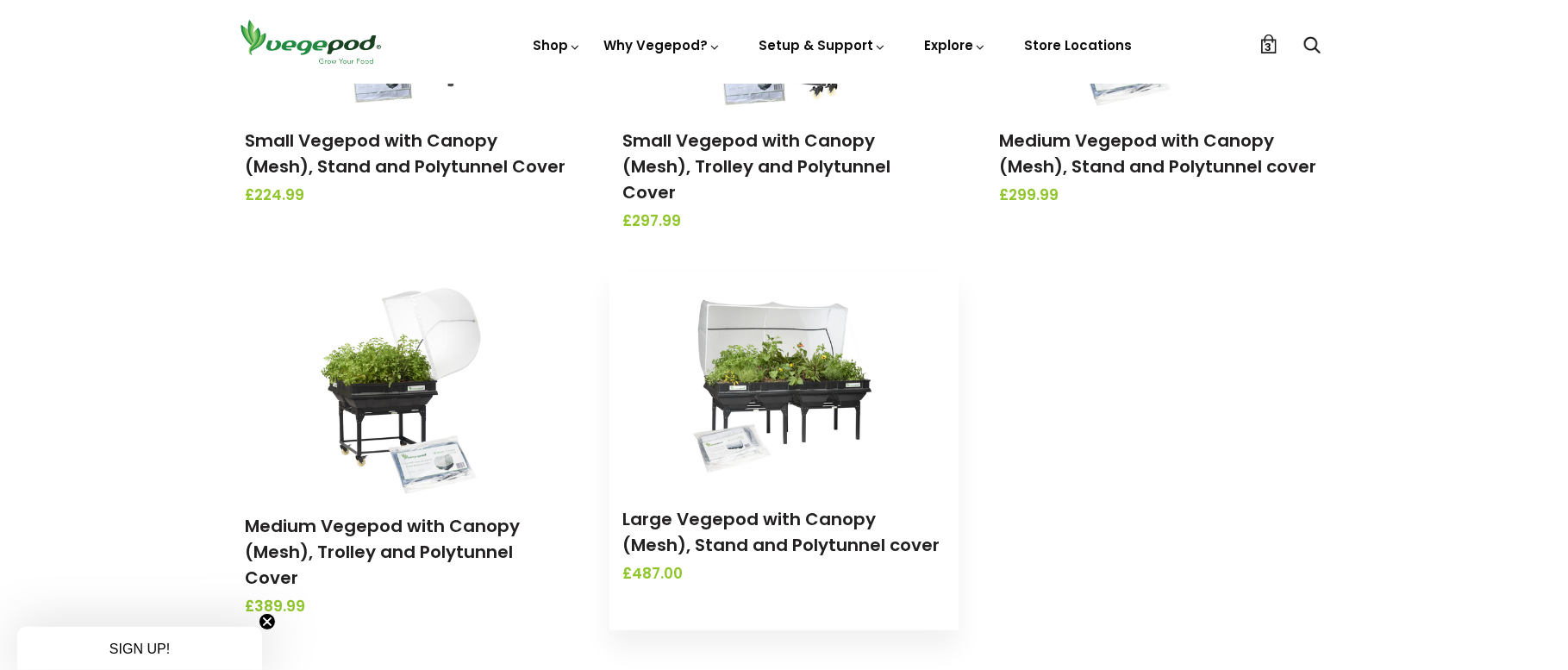 click at bounding box center [784, 379] 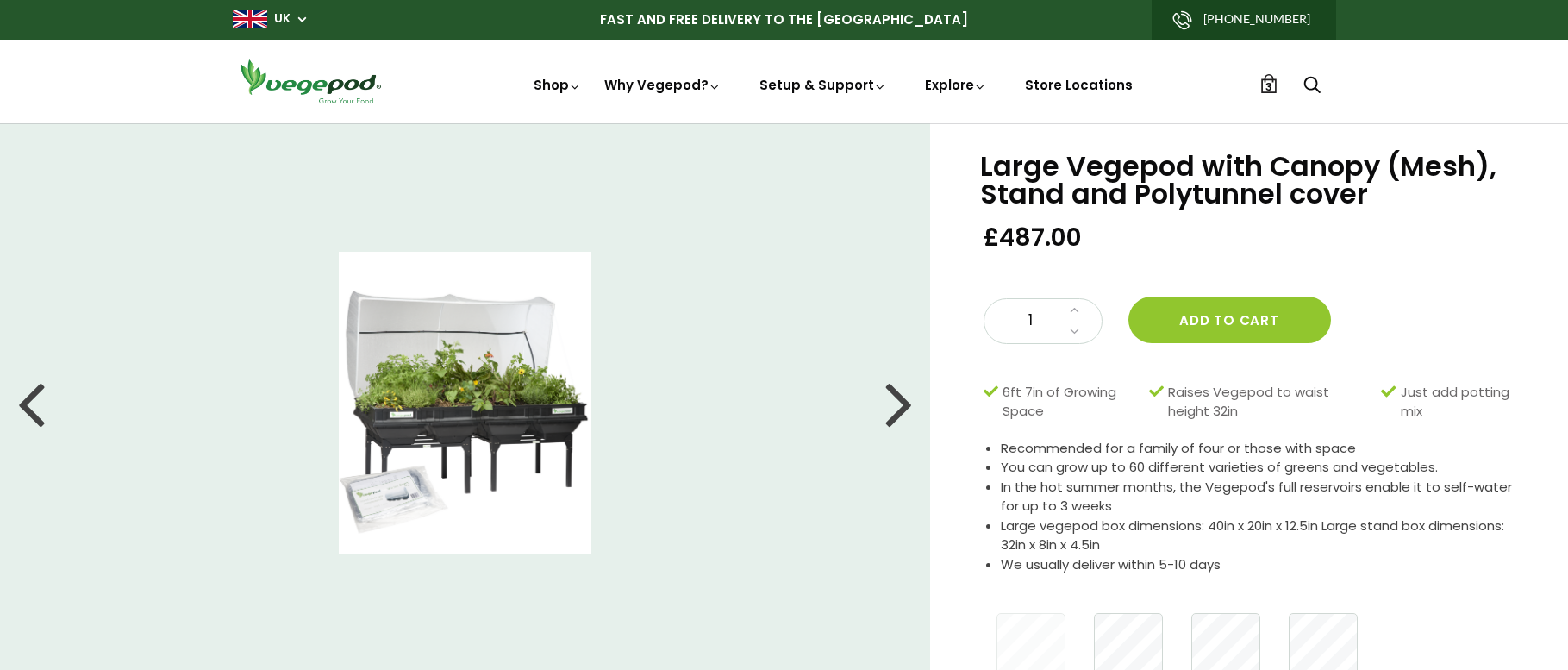 scroll, scrollTop: 0, scrollLeft: 0, axis: both 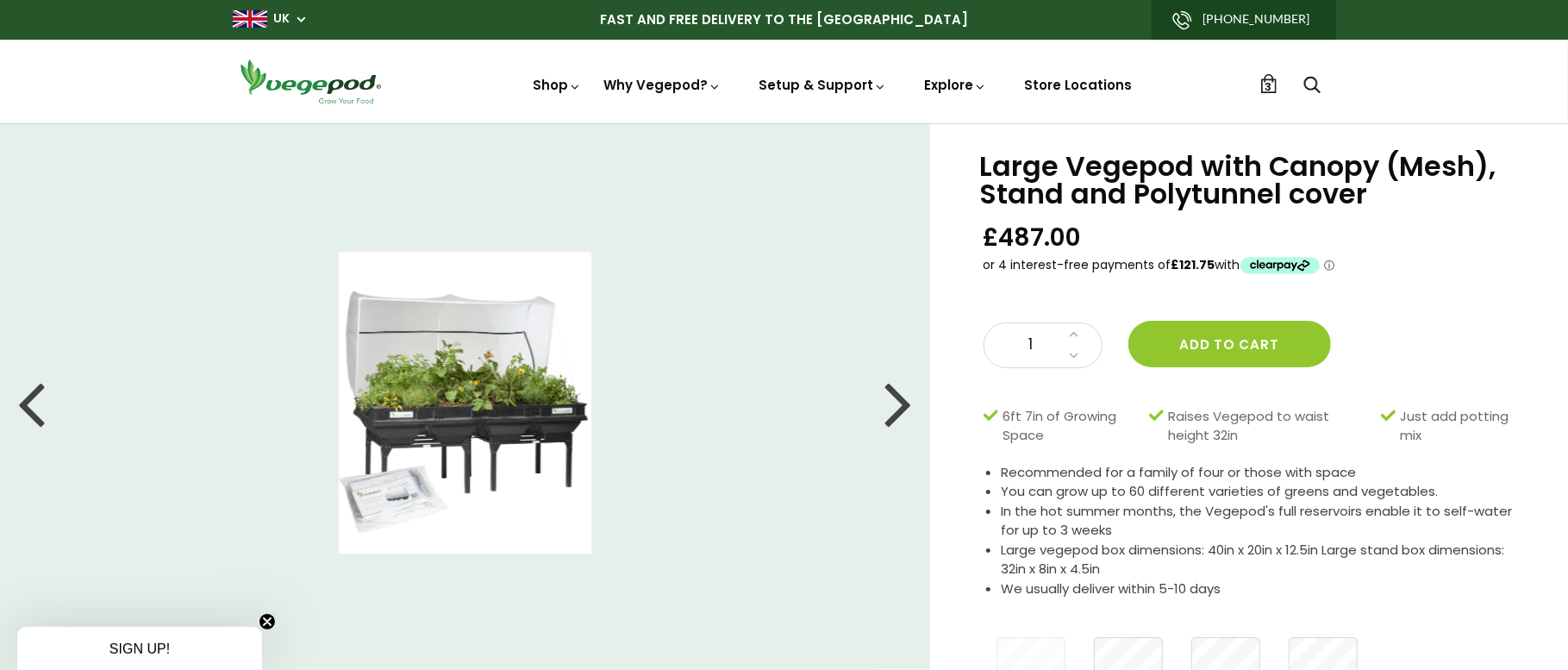 click at bounding box center (899, 403) 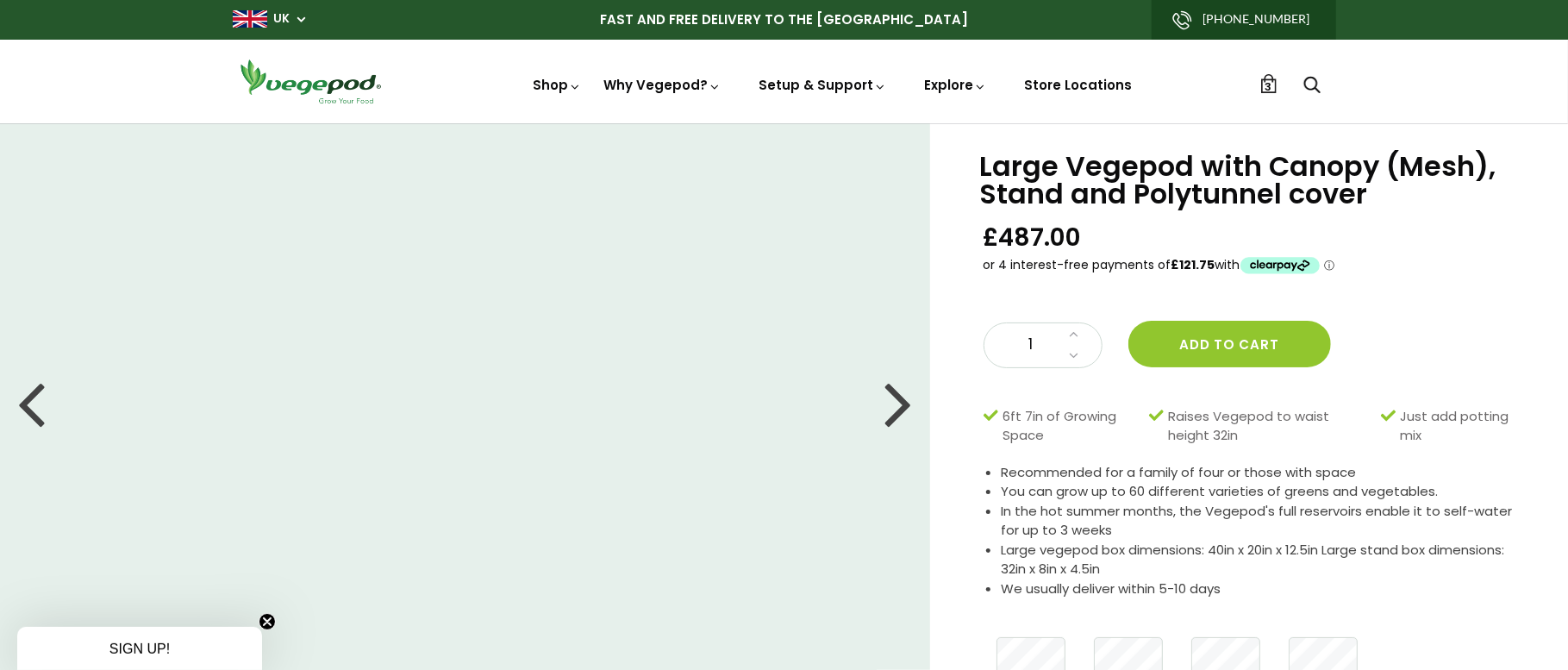 click at bounding box center [899, 403] 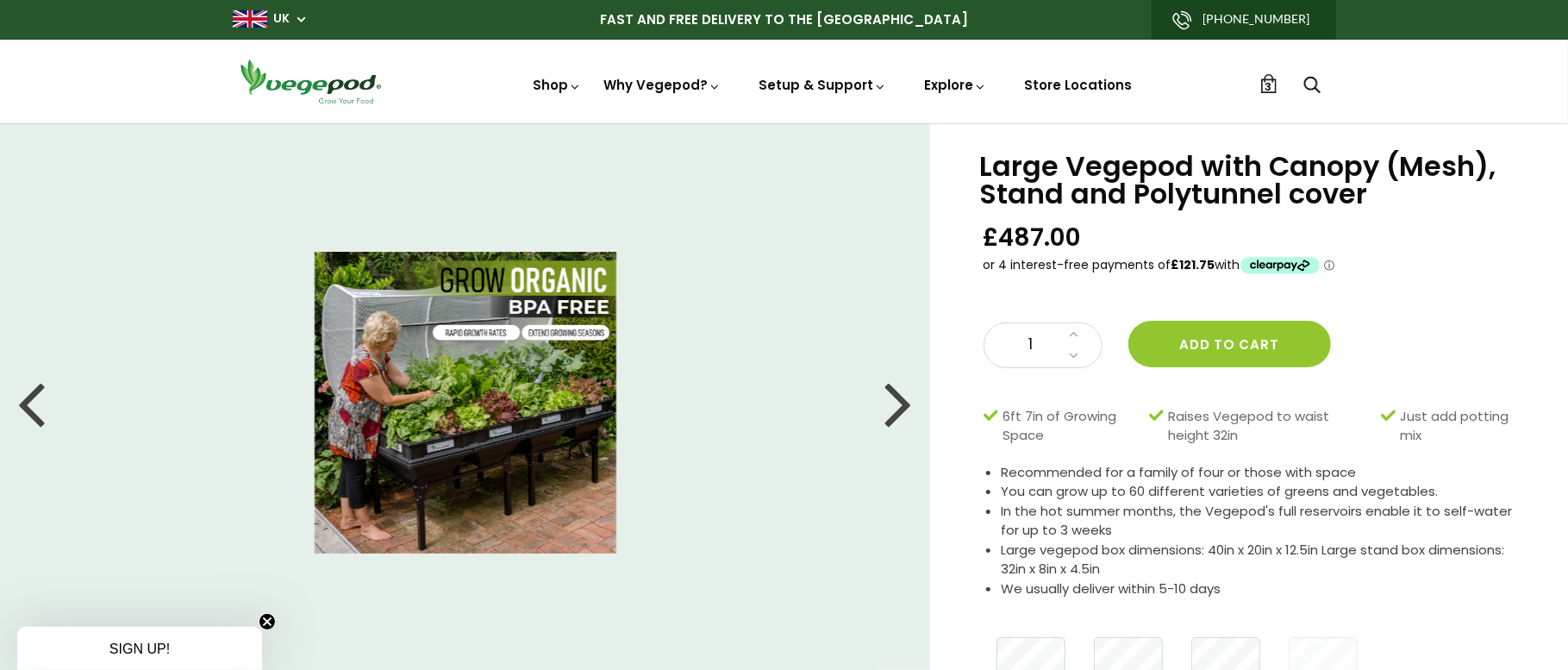 click at bounding box center (899, 403) 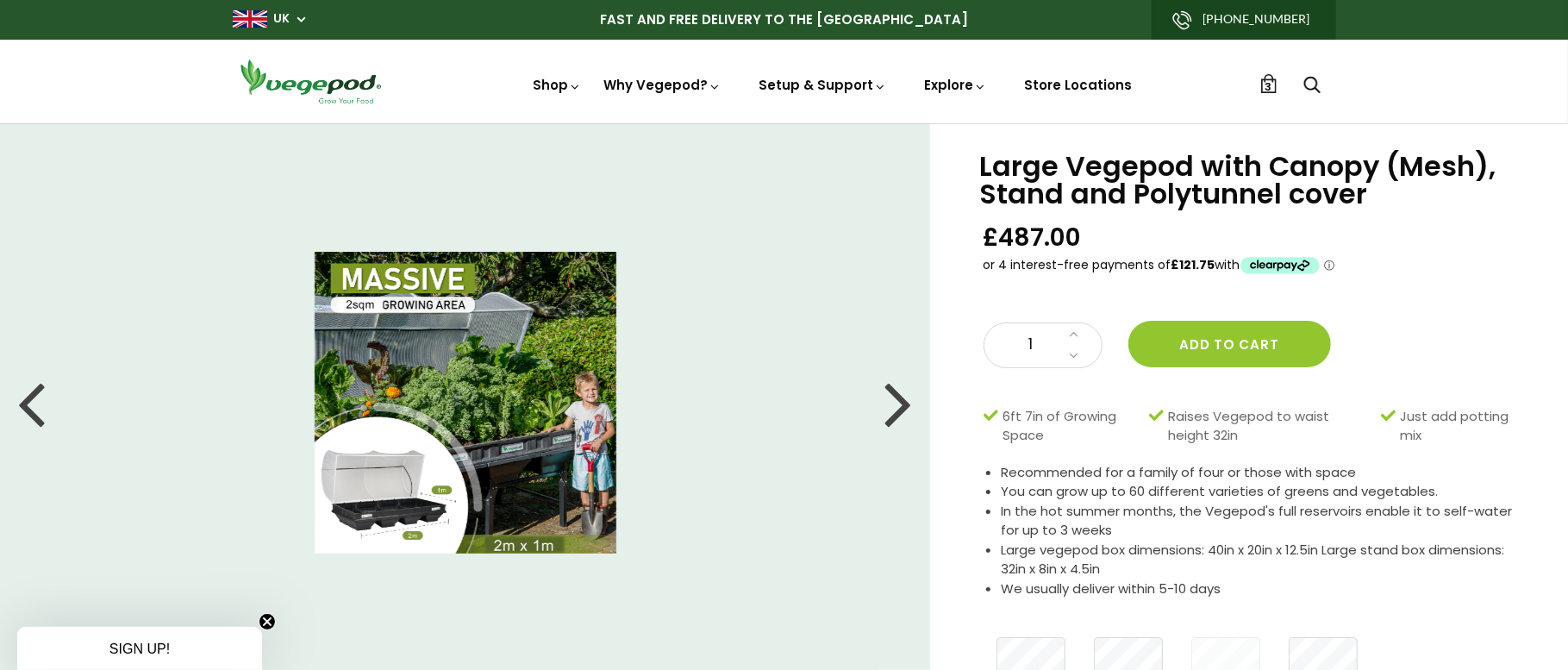 click at bounding box center (899, 403) 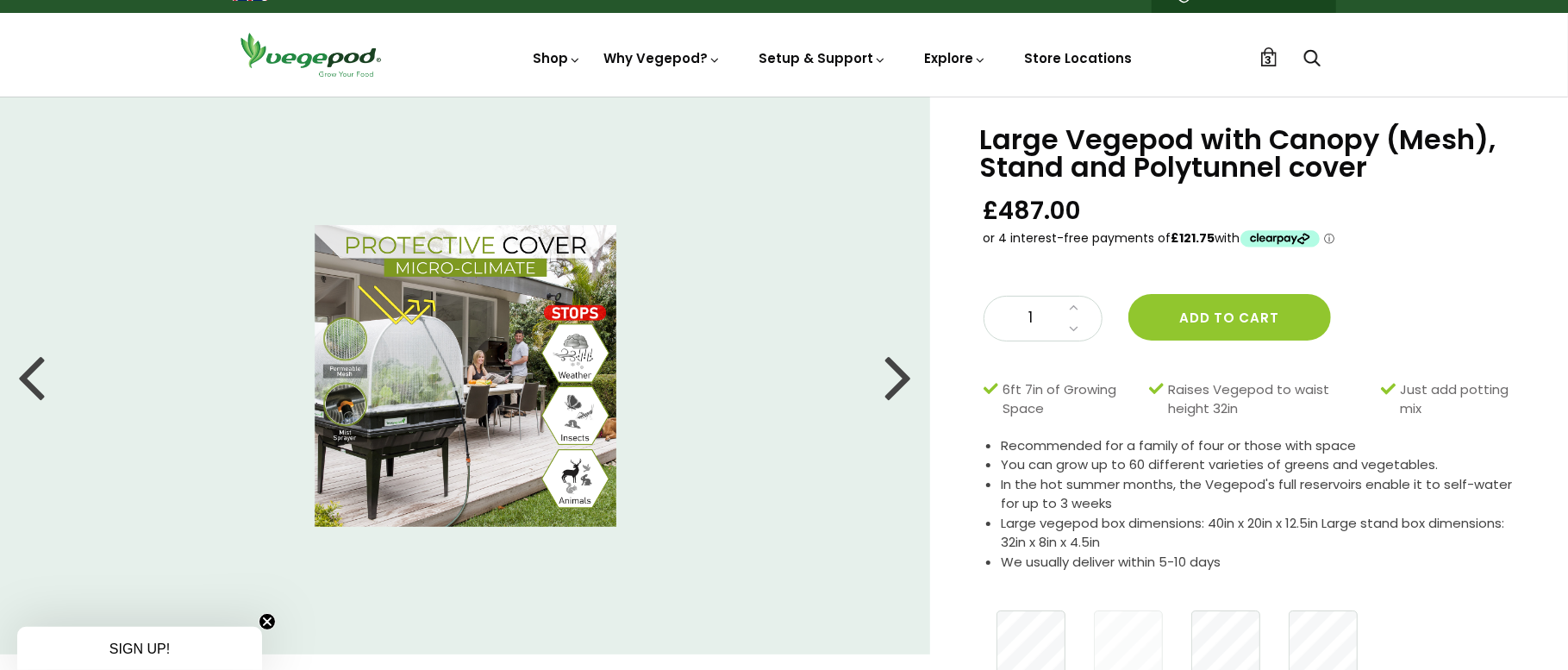 scroll, scrollTop: 0, scrollLeft: 0, axis: both 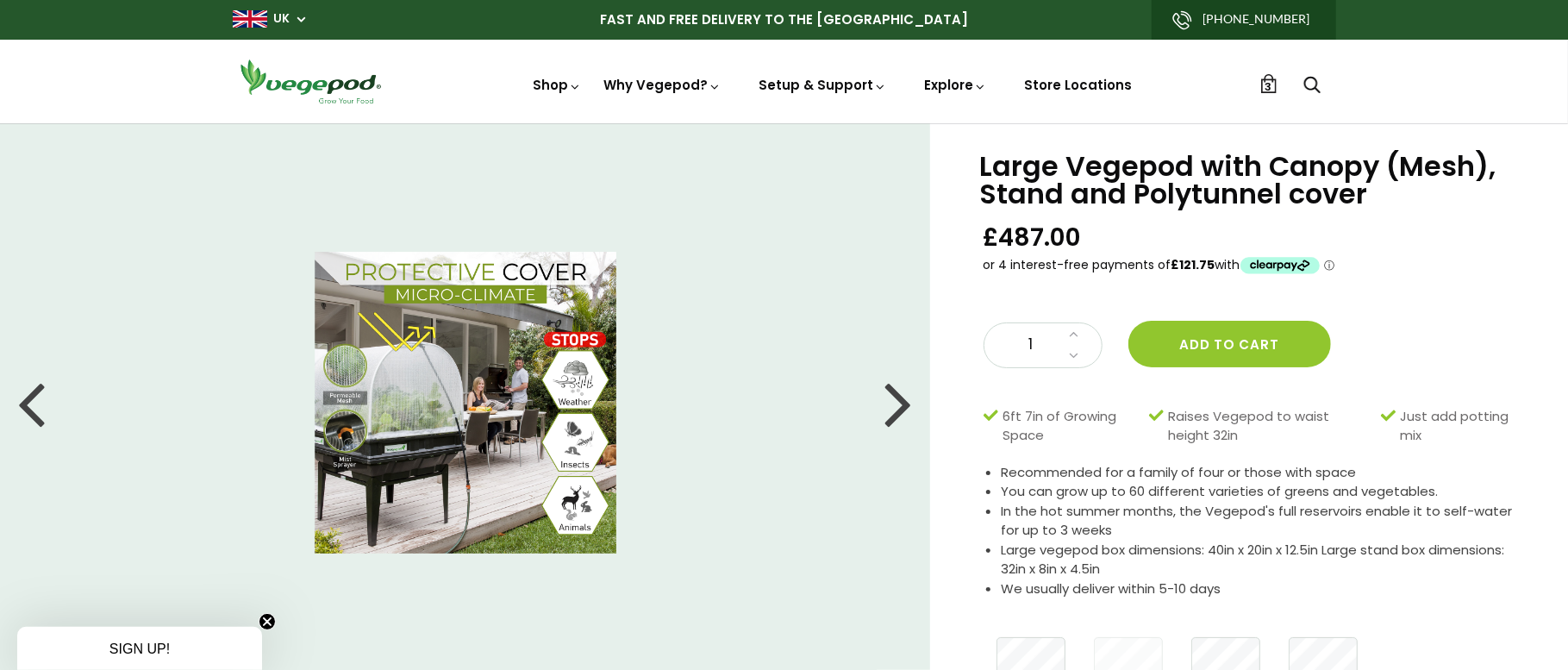 click on "Large Vegepod with Canopy (Mesh), Stand and Polytunnel cover" at bounding box center [1253, 180] 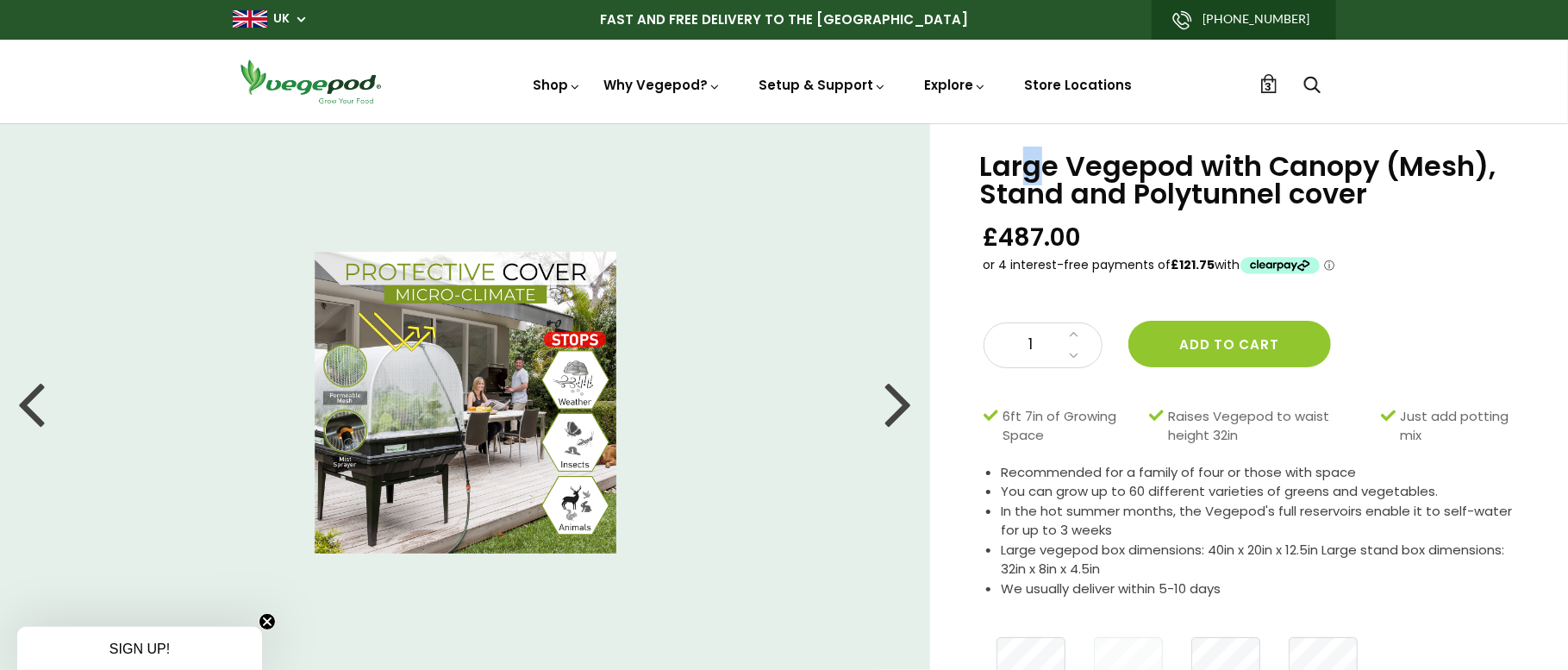 click on "Large Vegepod with Canopy (Mesh), Stand and Polytunnel cover" at bounding box center [1253, 180] 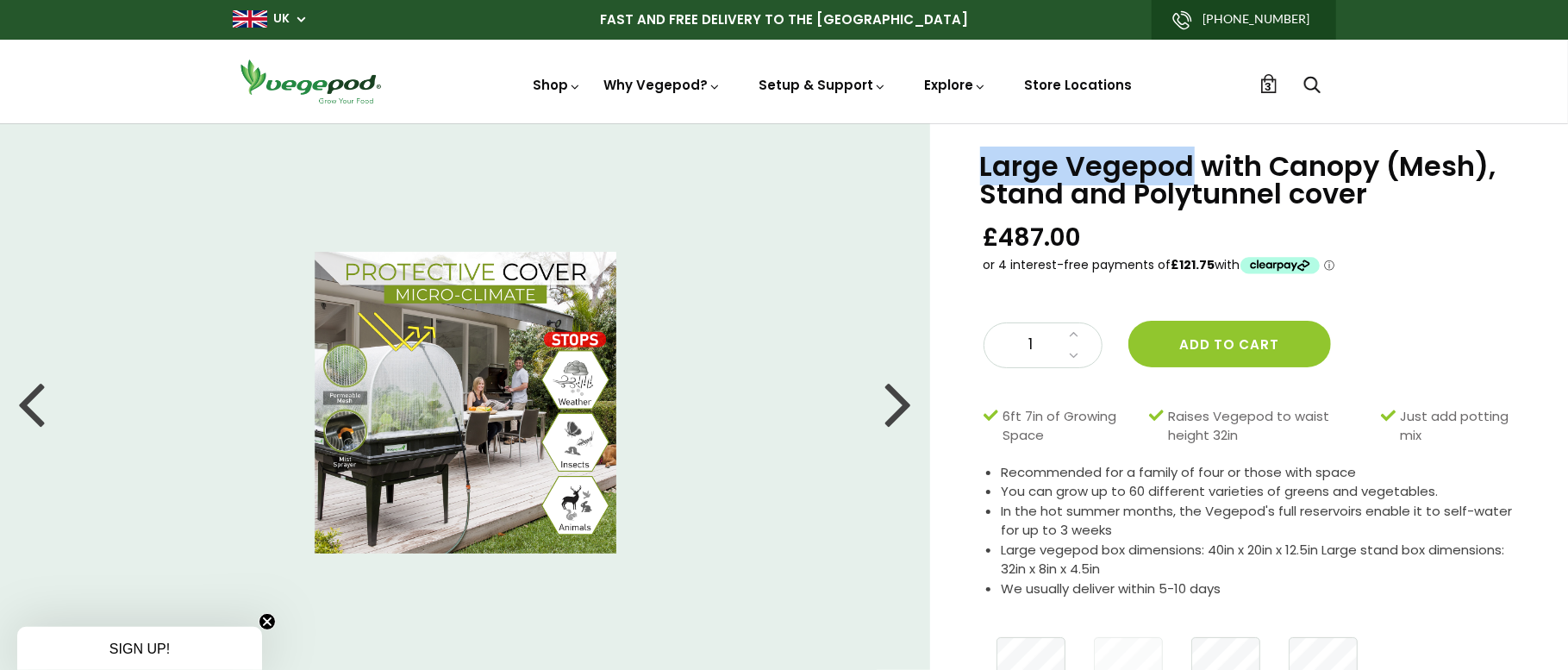 drag, startPoint x: 1032, startPoint y: 161, endPoint x: 1096, endPoint y: 160, distance: 64.007812 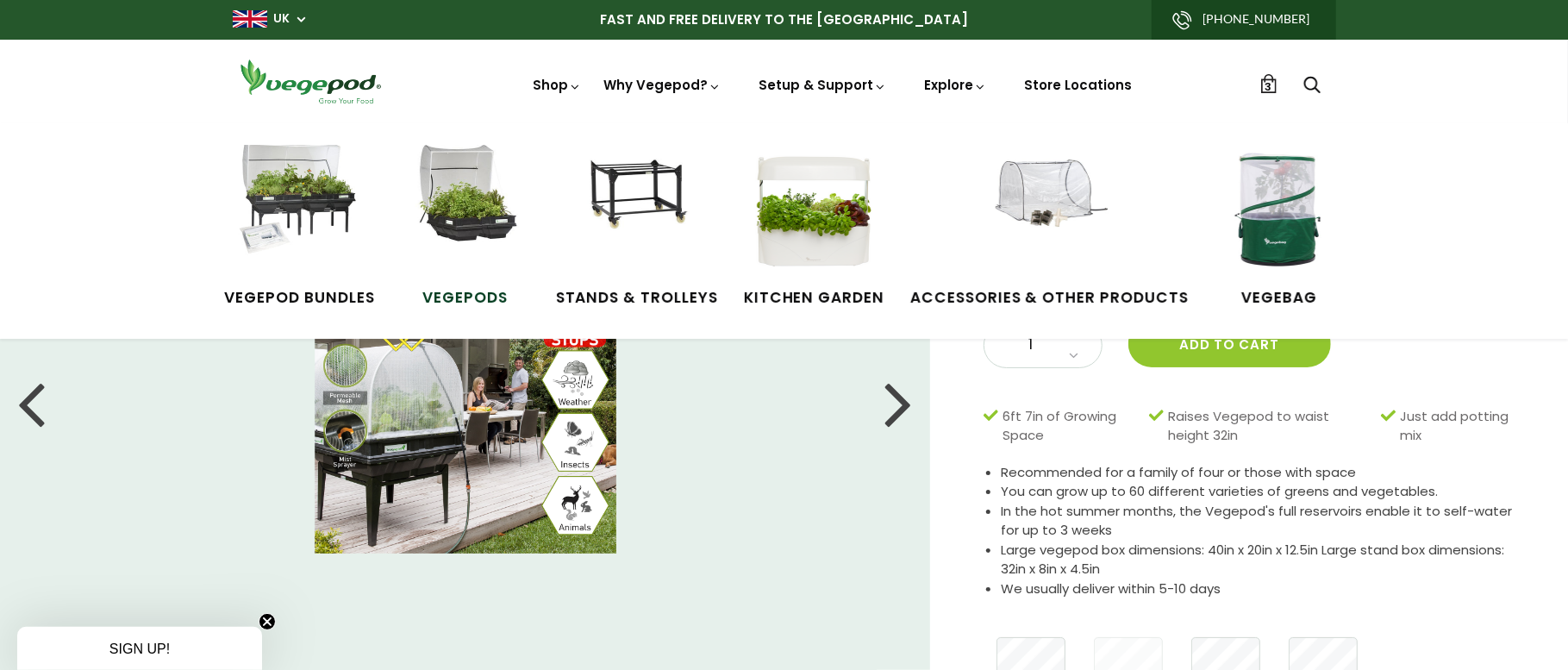 click at bounding box center (465, 210) 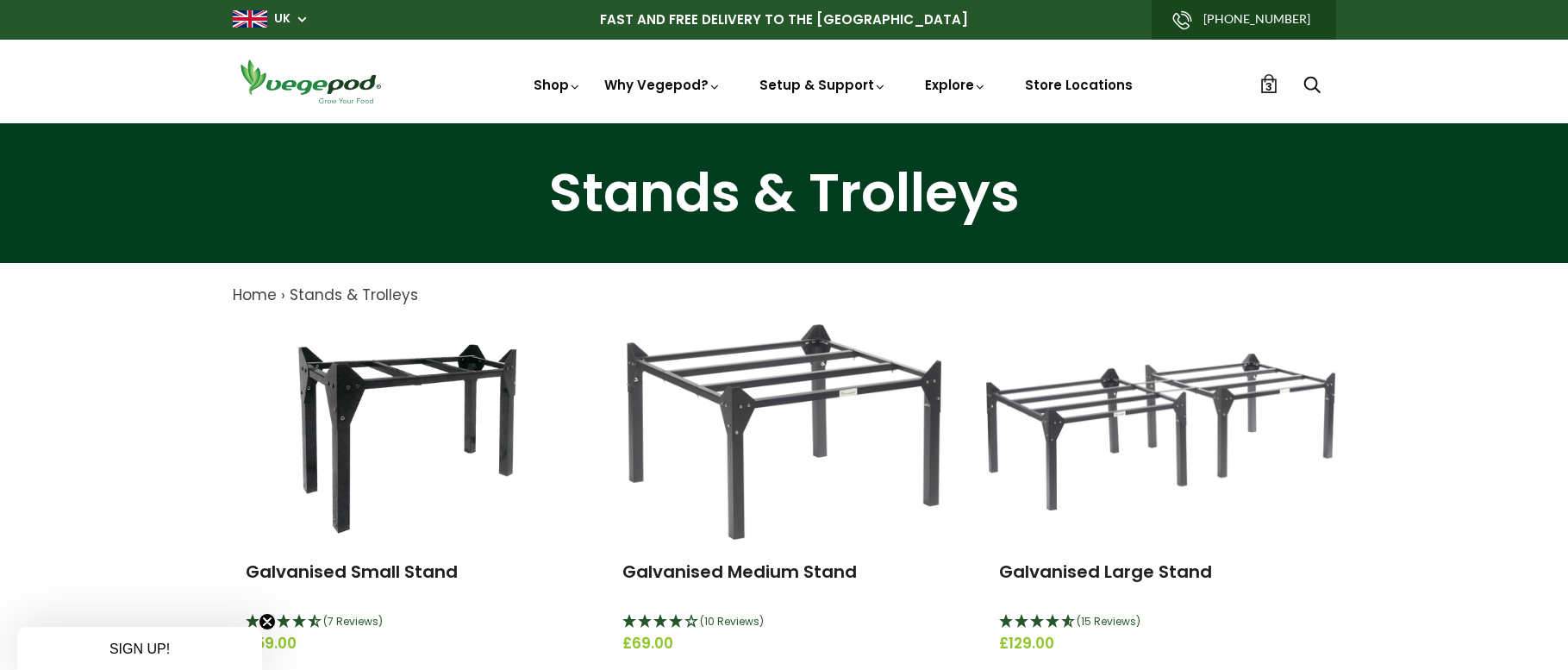 scroll, scrollTop: 0, scrollLeft: 0, axis: both 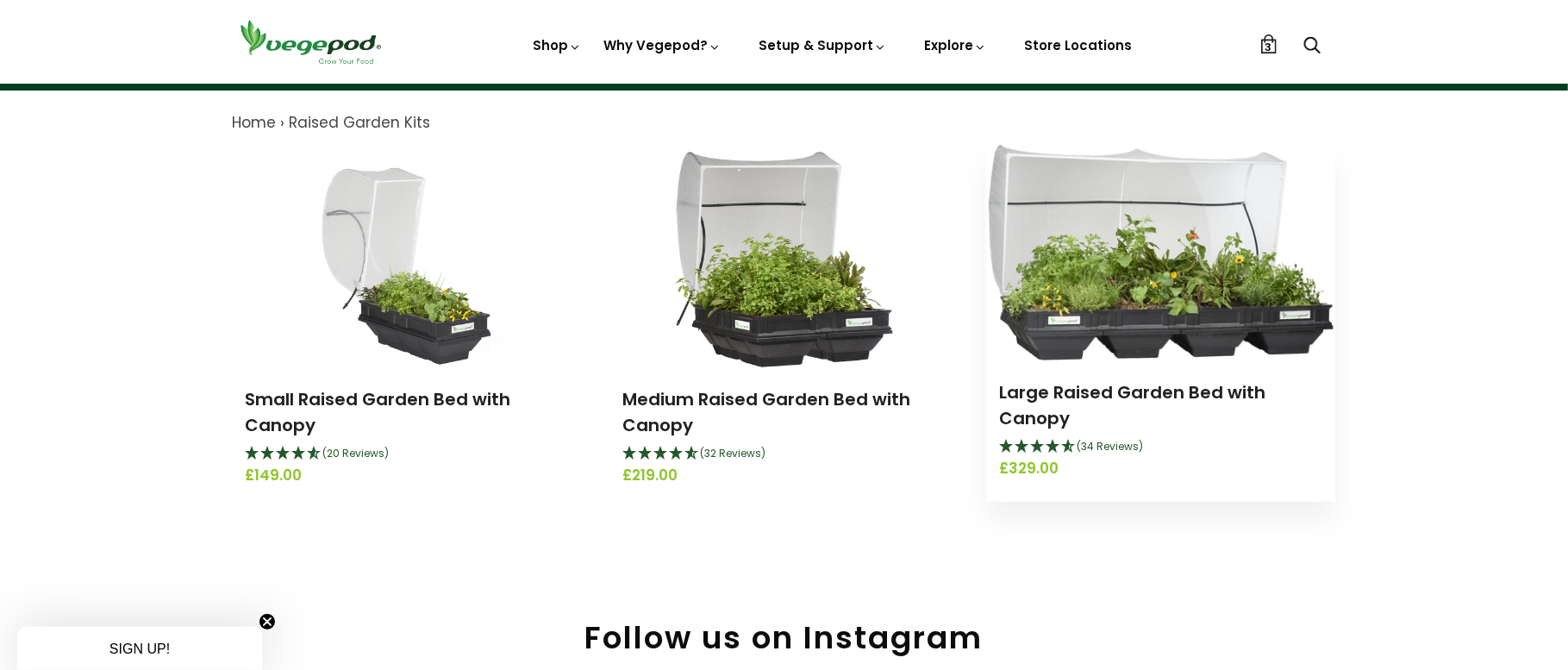click at bounding box center [1161, 253] 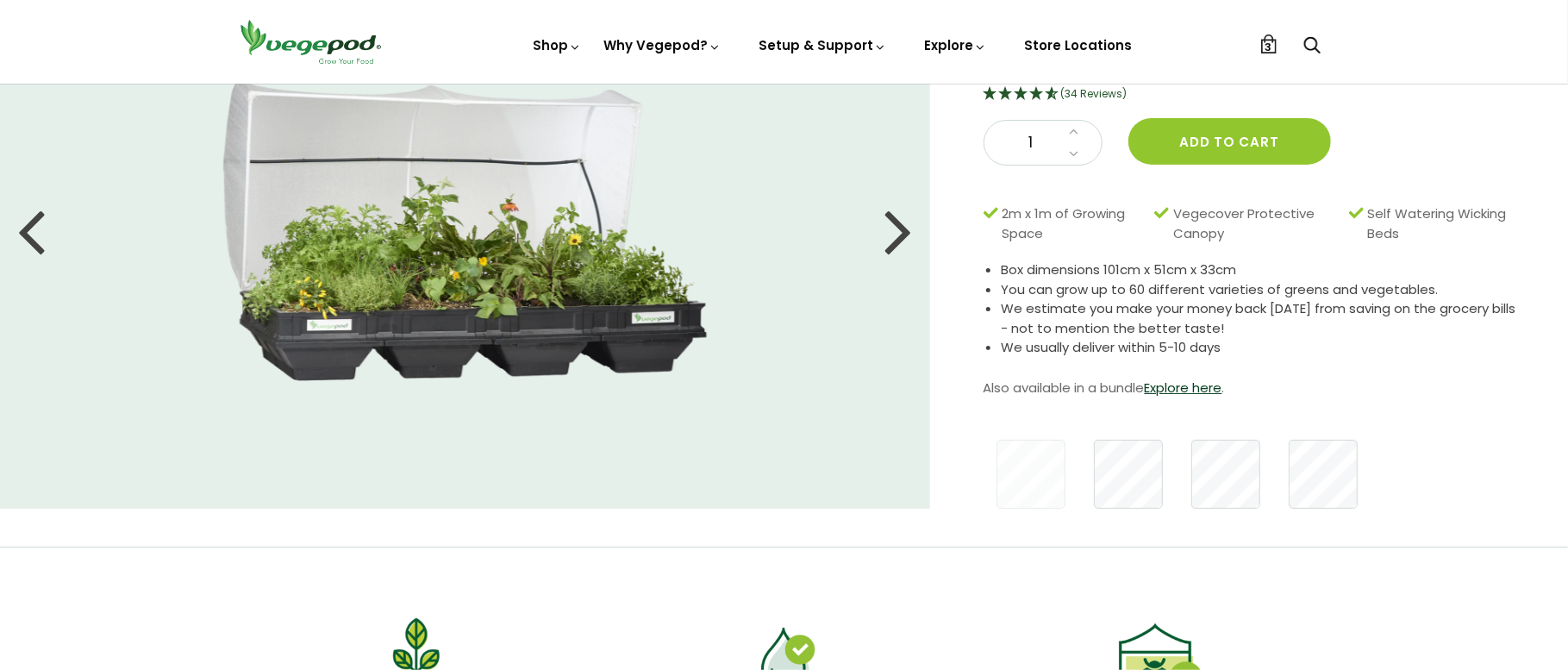 scroll, scrollTop: 172, scrollLeft: 0, axis: vertical 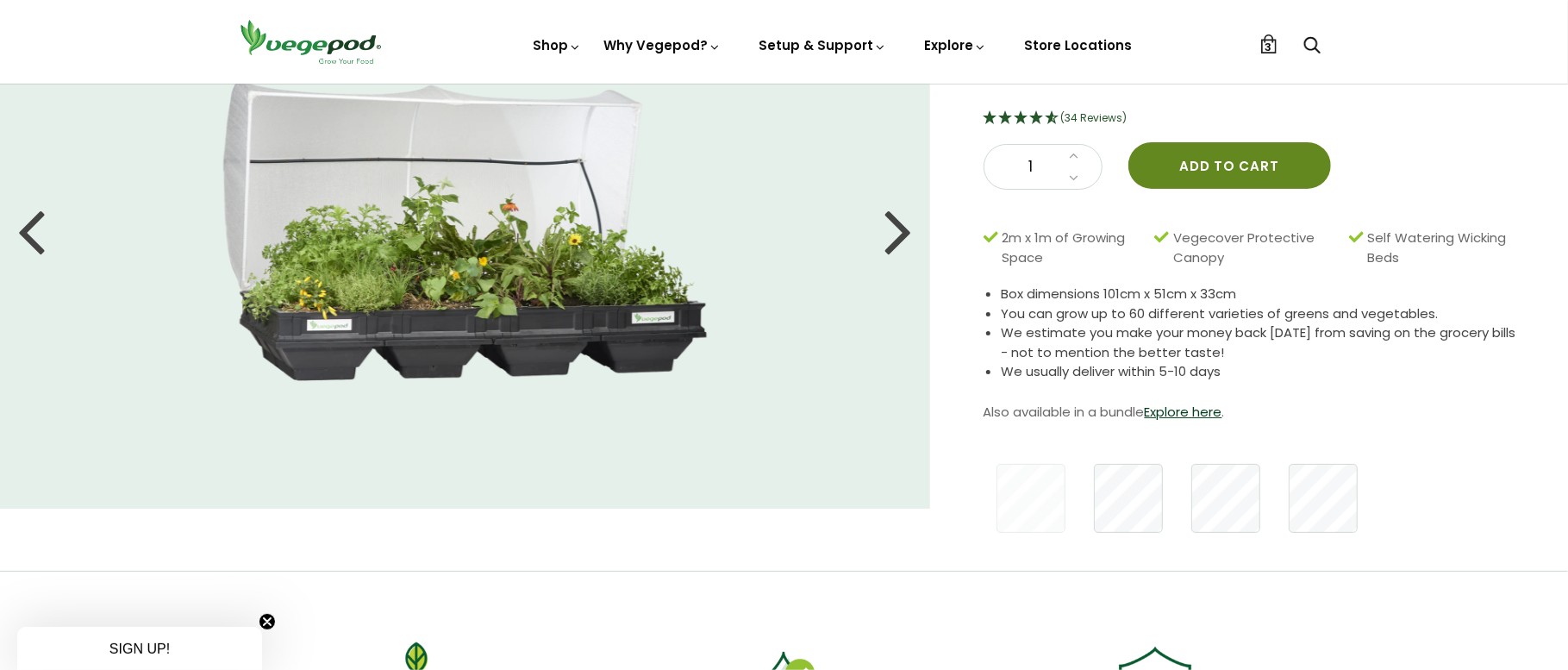 click on "Add to cart" at bounding box center [1229, 166] 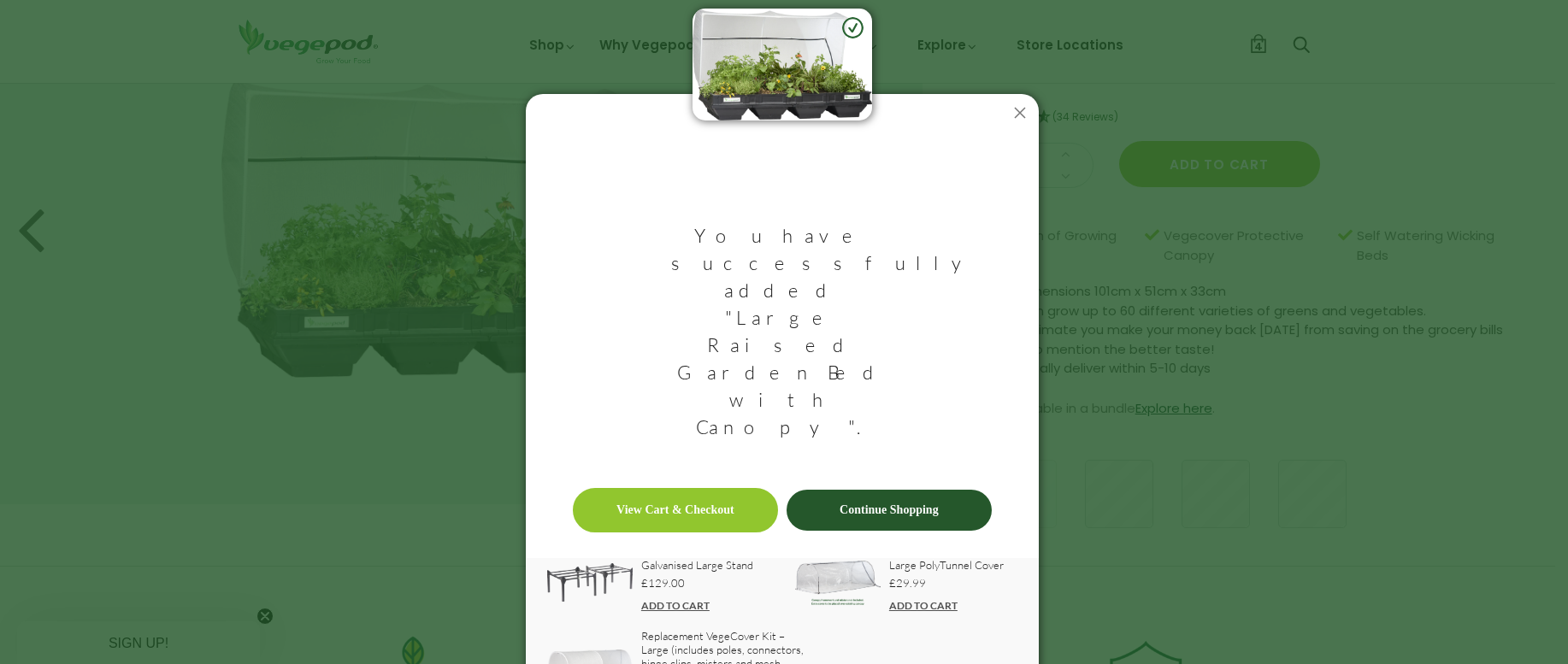 click at bounding box center [590, 582] 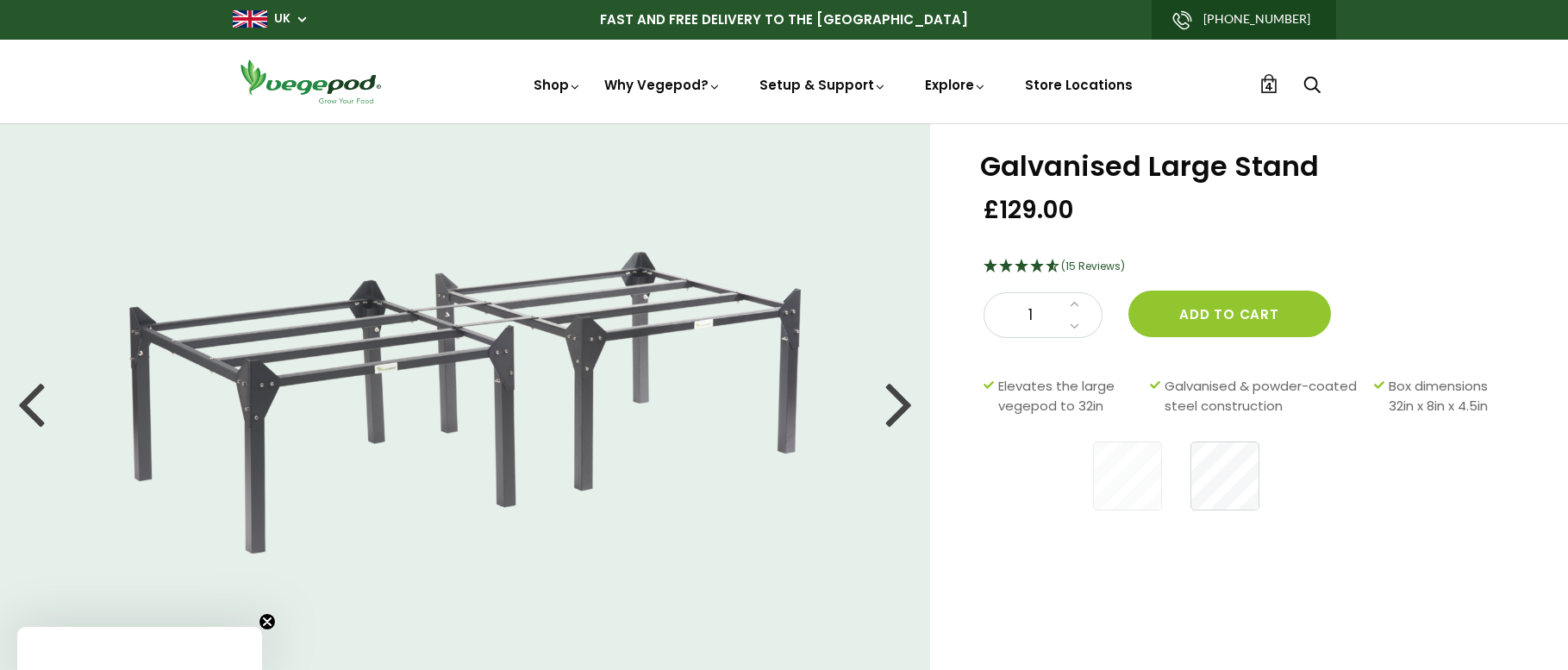 scroll, scrollTop: 0, scrollLeft: 0, axis: both 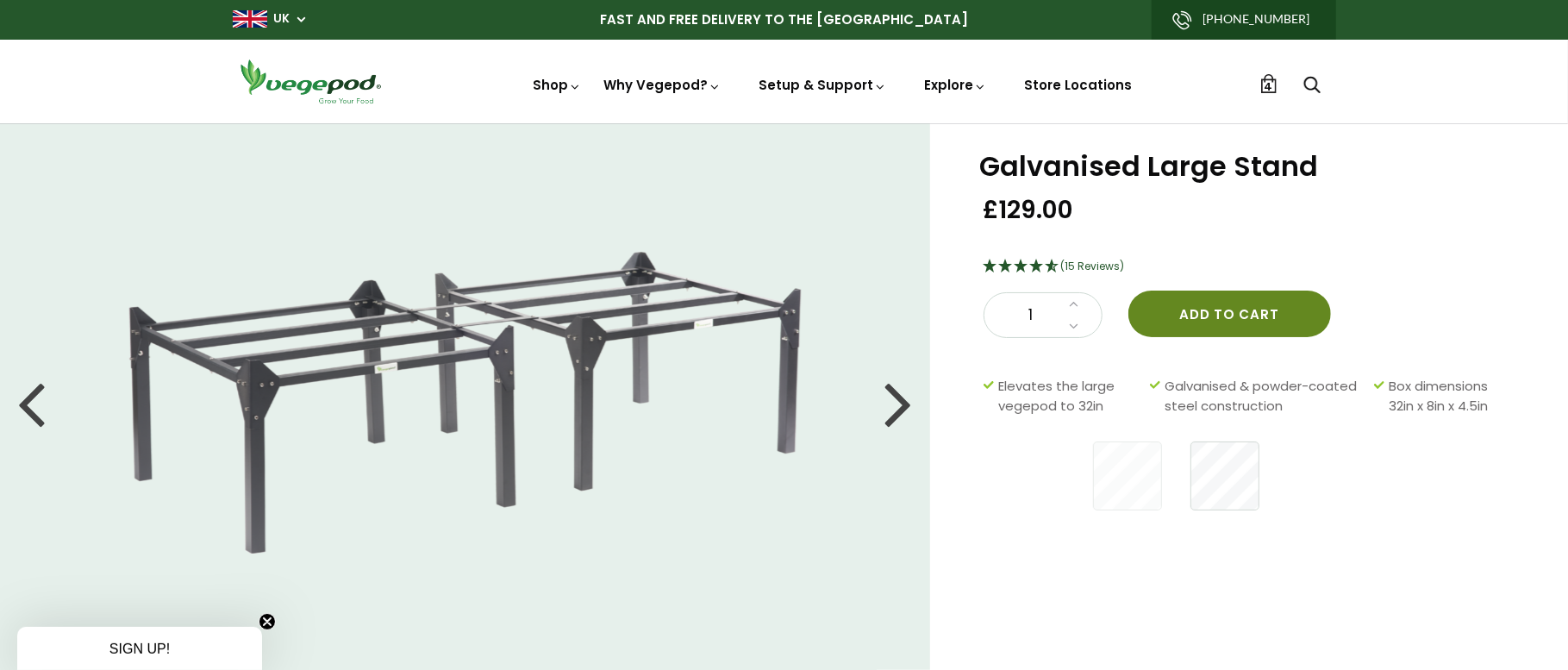 click on "Add to cart" at bounding box center [1229, 314] 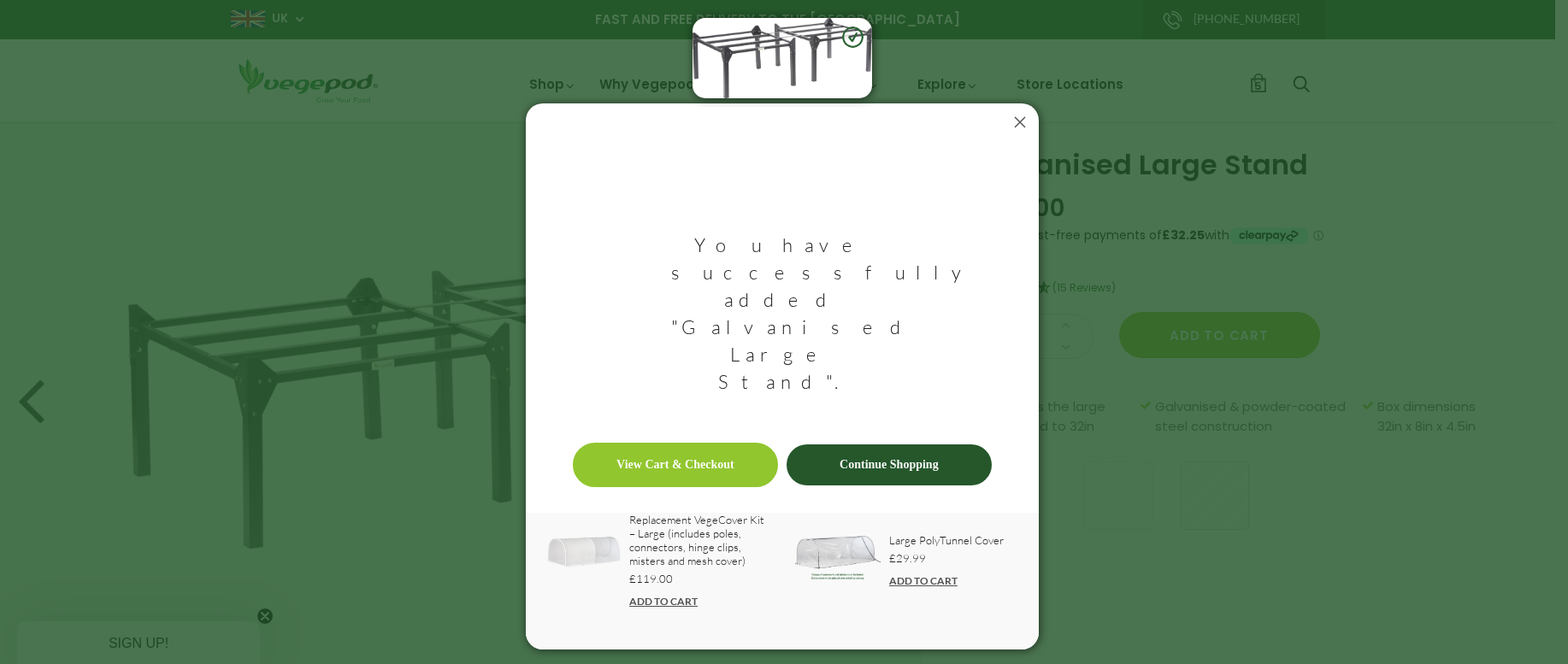 click 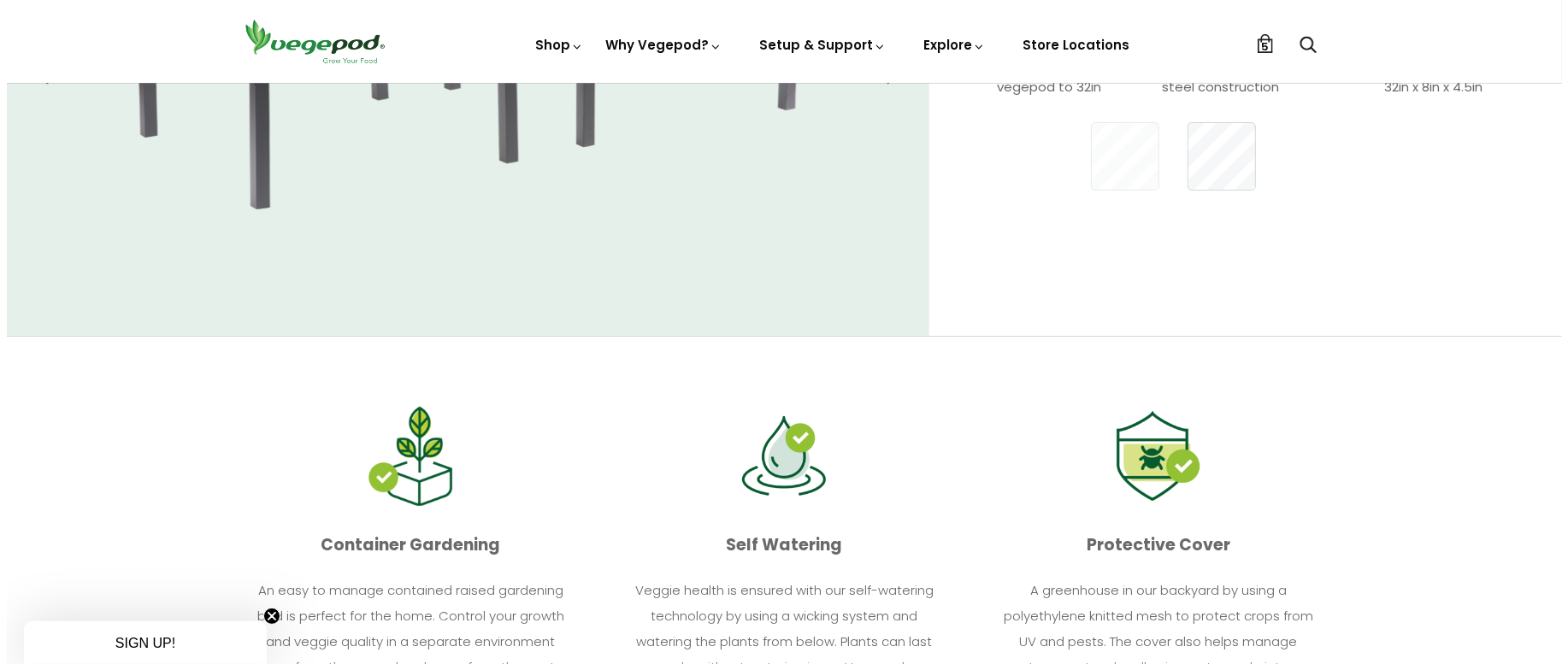 scroll, scrollTop: 342, scrollLeft: 0, axis: vertical 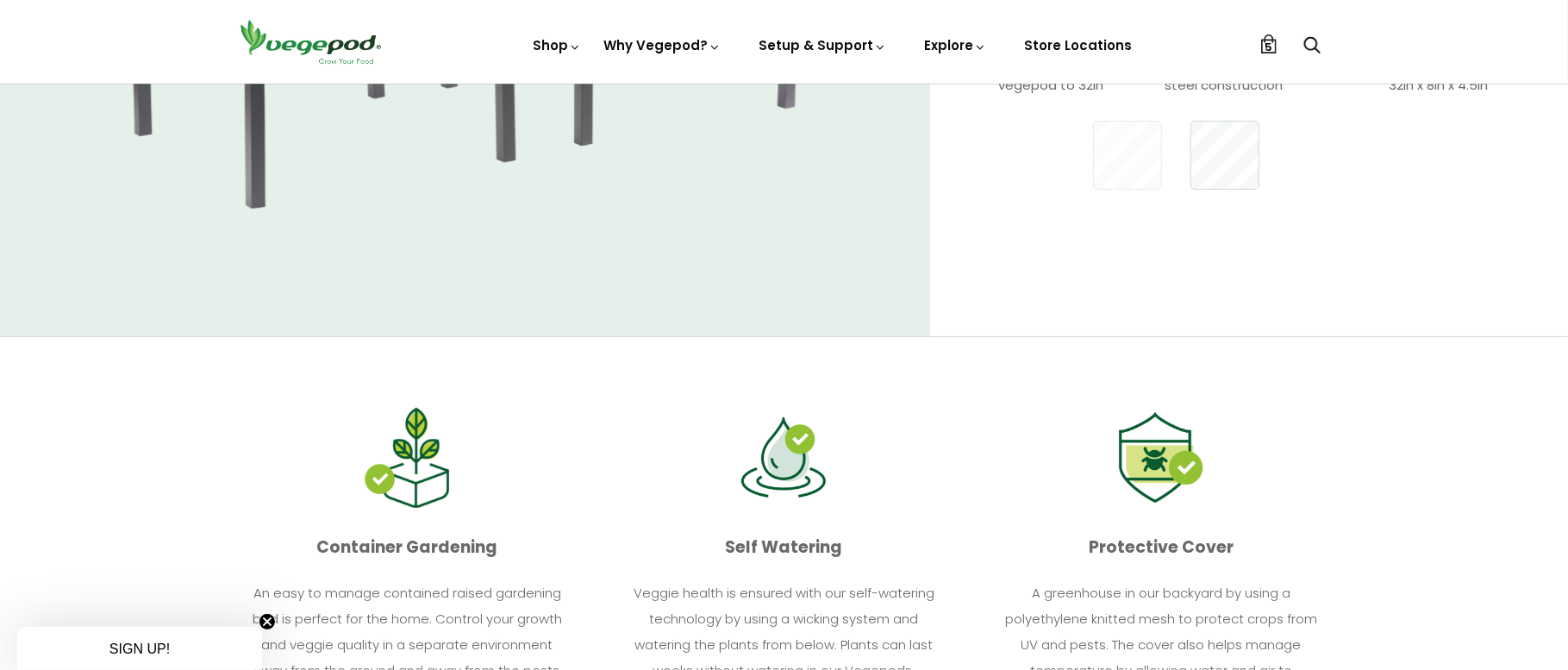 click on "5" at bounding box center (1268, 47) 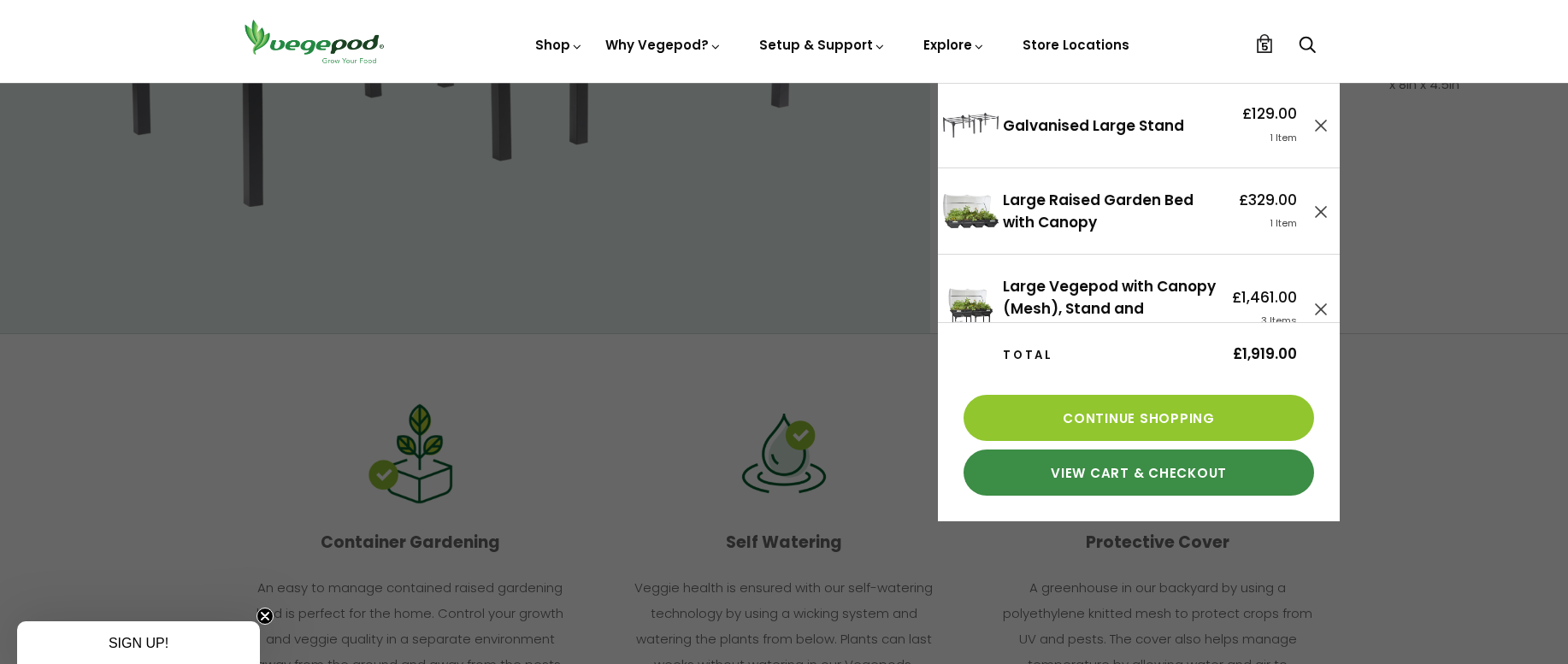 click on "View Cart & Checkout" at bounding box center (1139, 473) 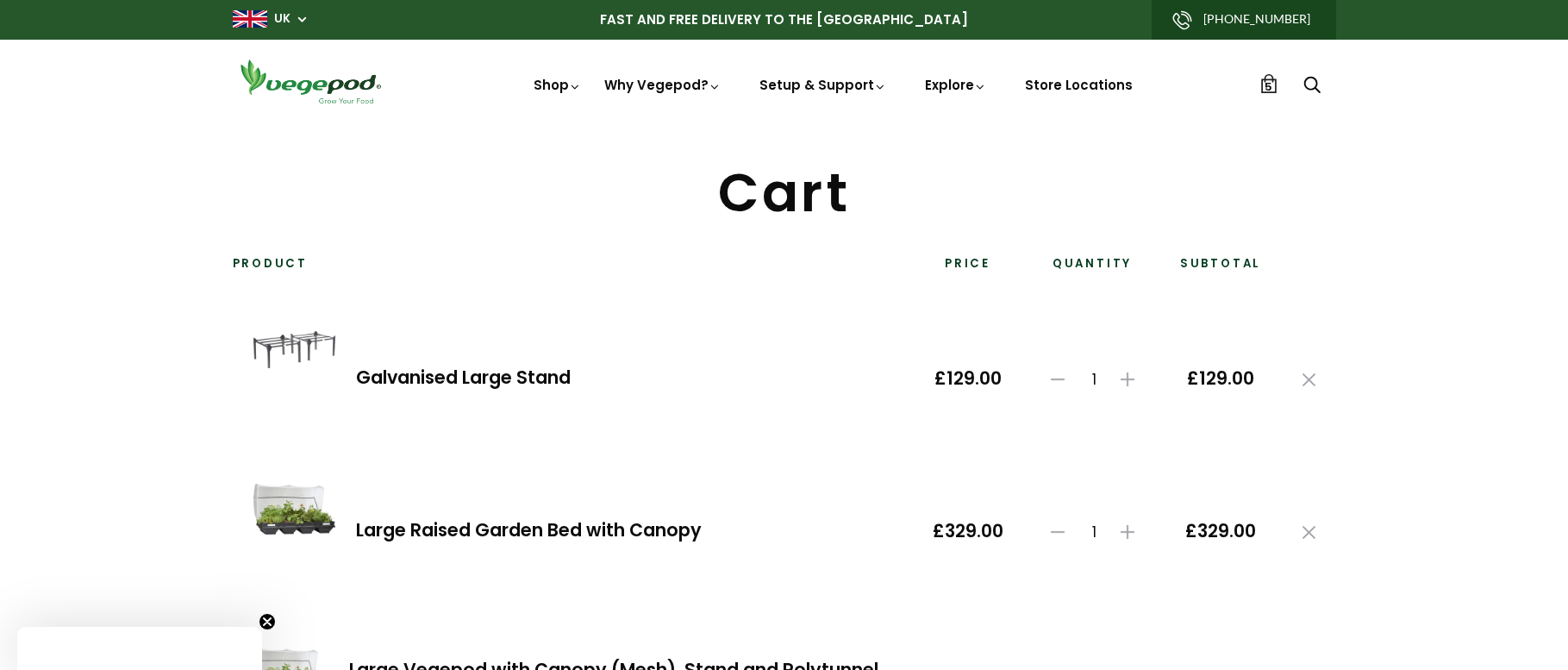 scroll, scrollTop: 0, scrollLeft: 0, axis: both 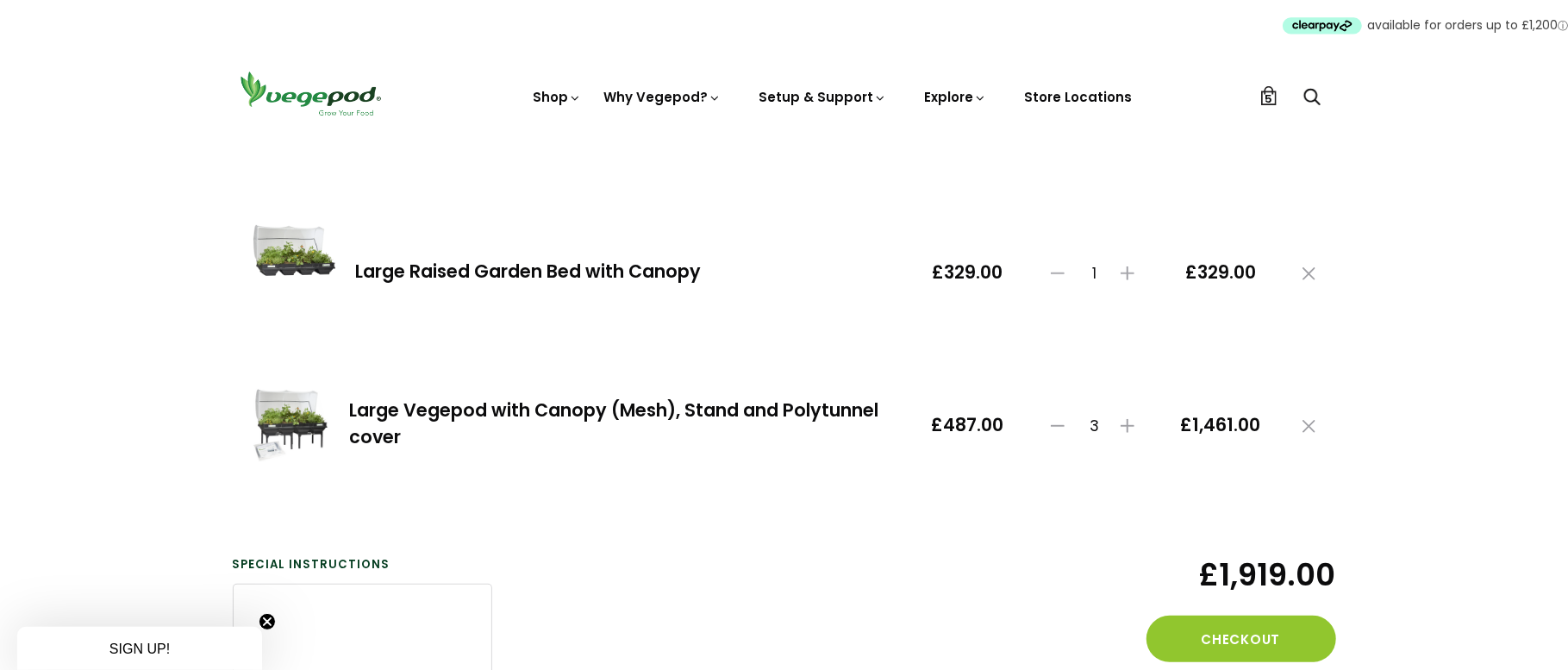 click at bounding box center [291, 423] 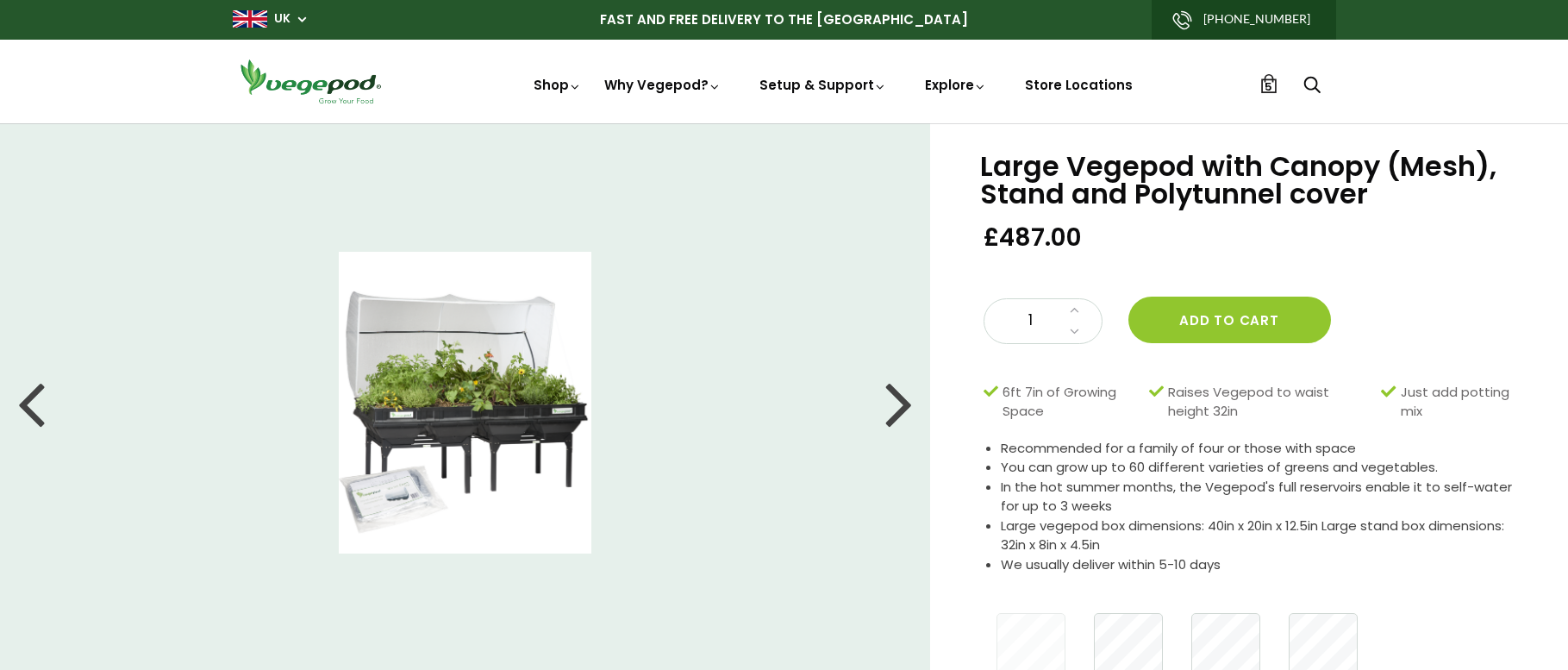 scroll, scrollTop: 0, scrollLeft: 0, axis: both 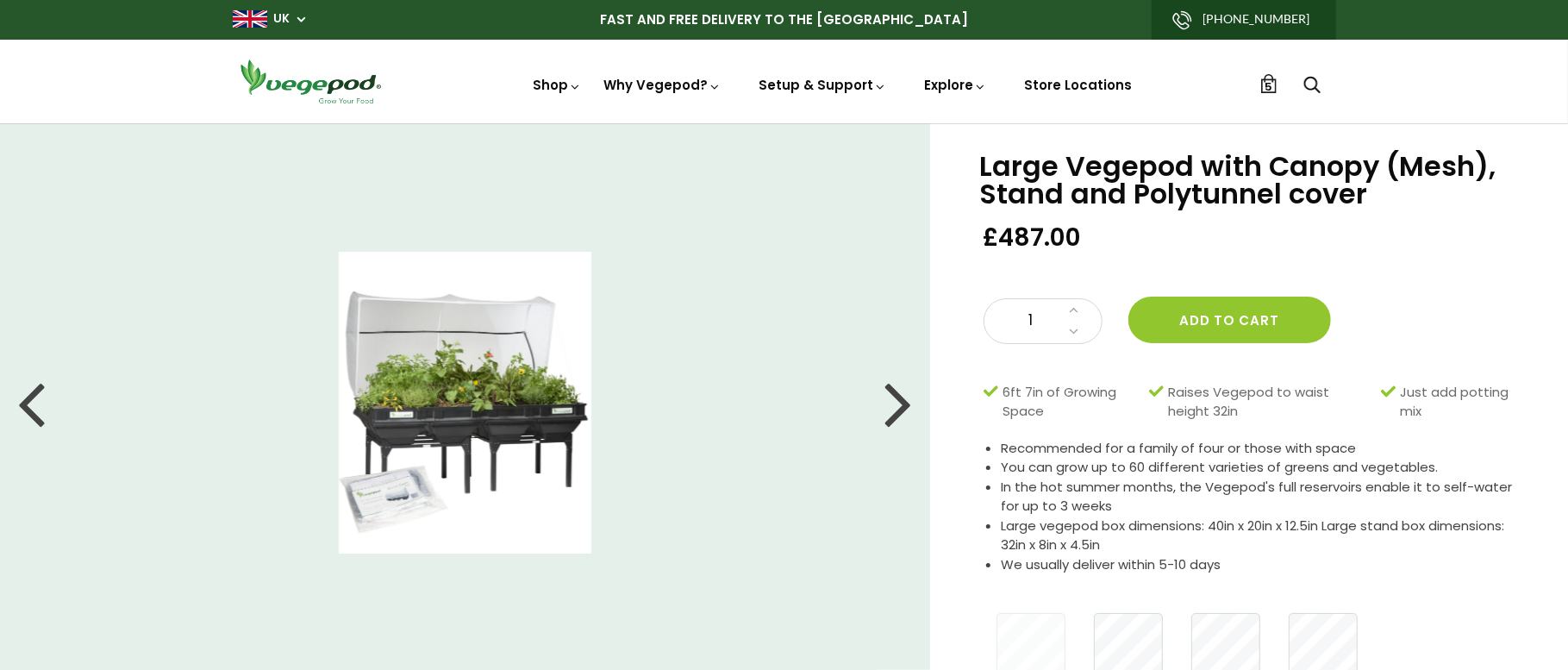 click at bounding box center (465, 403) 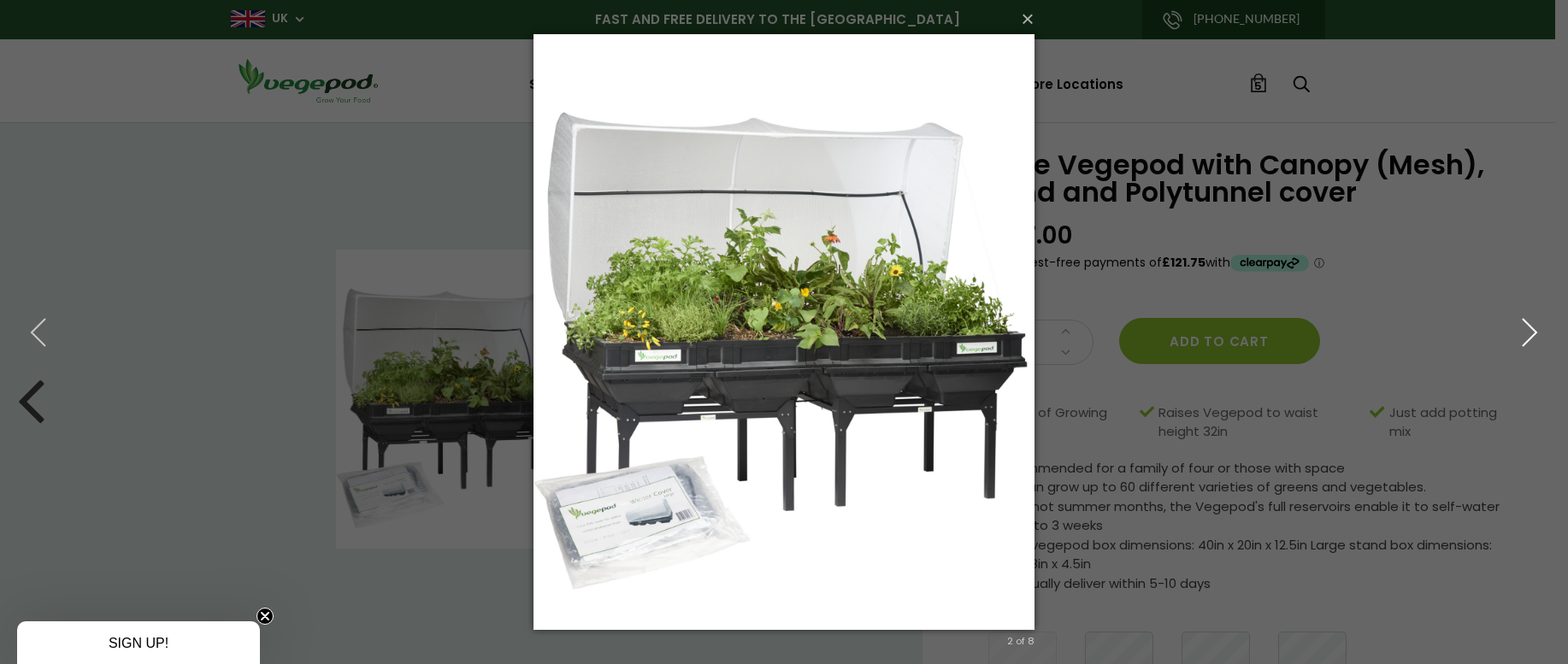 click 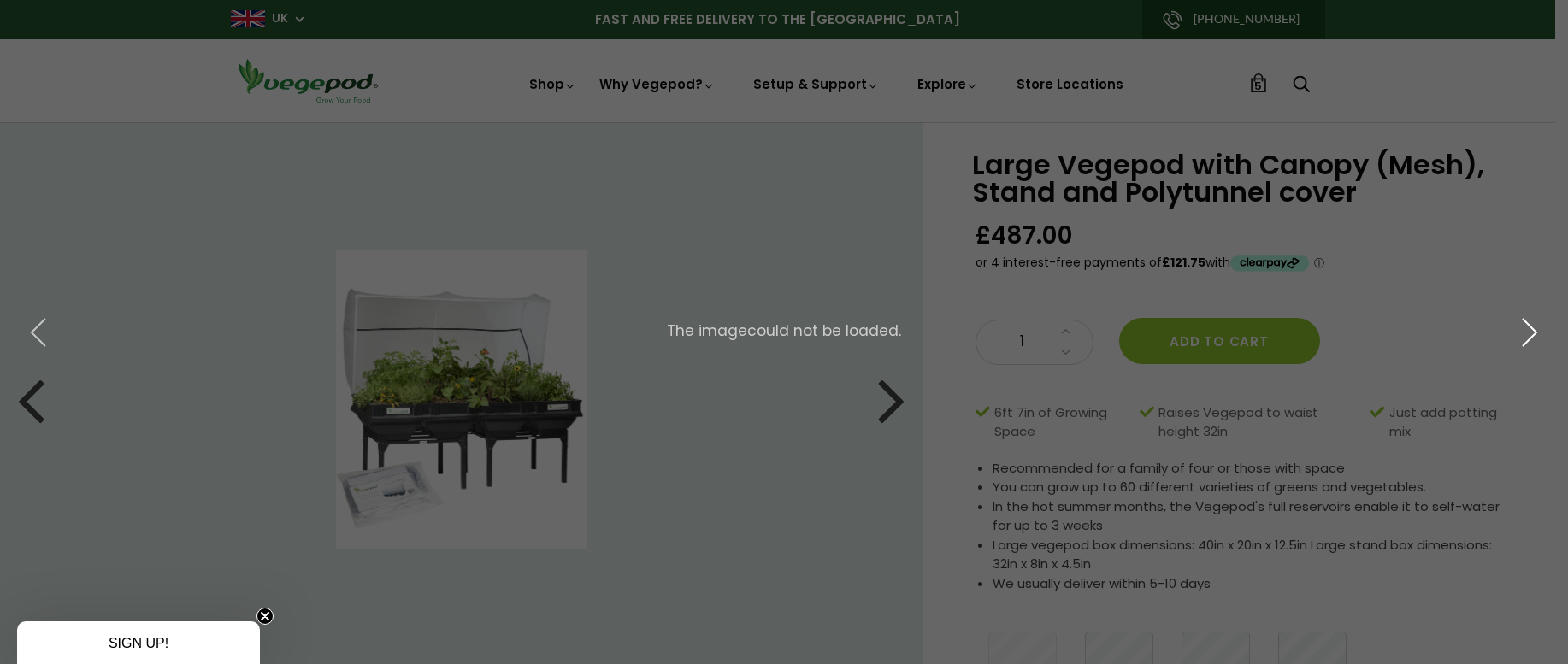 click 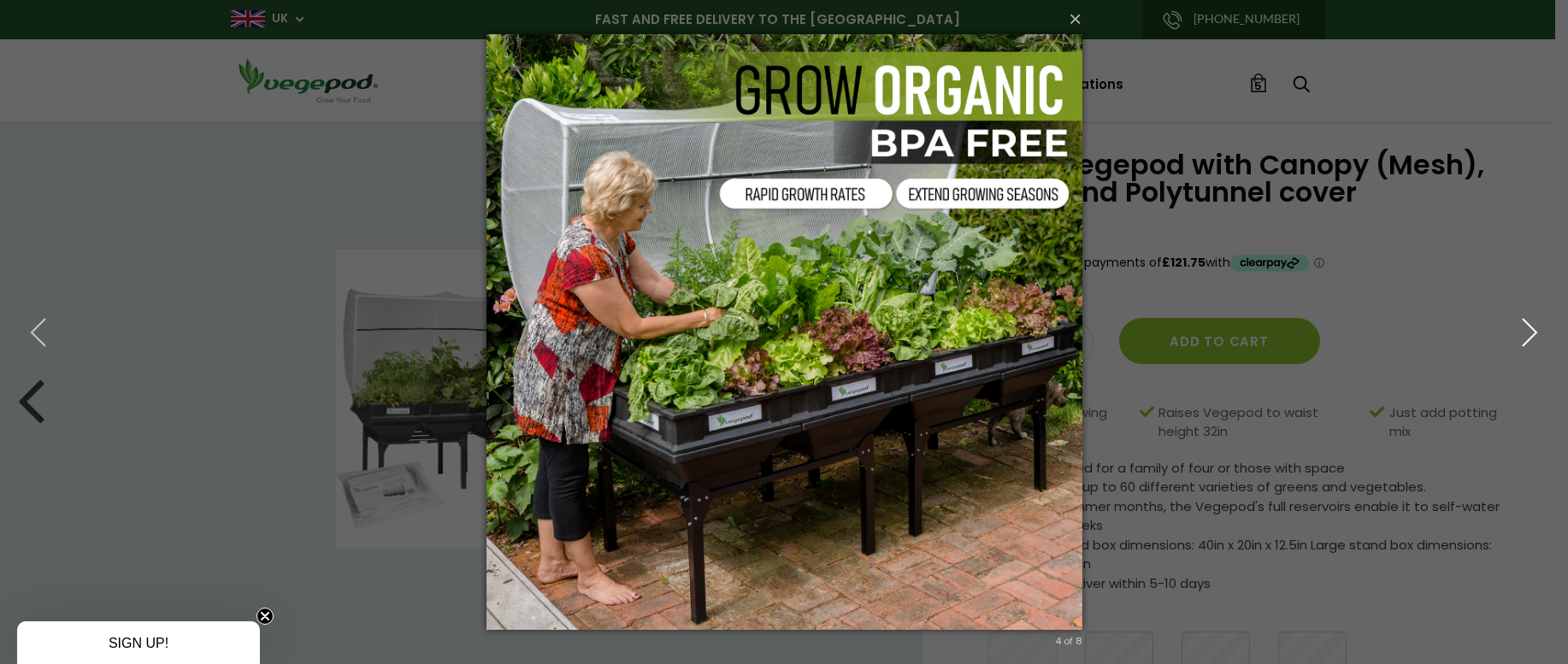 click 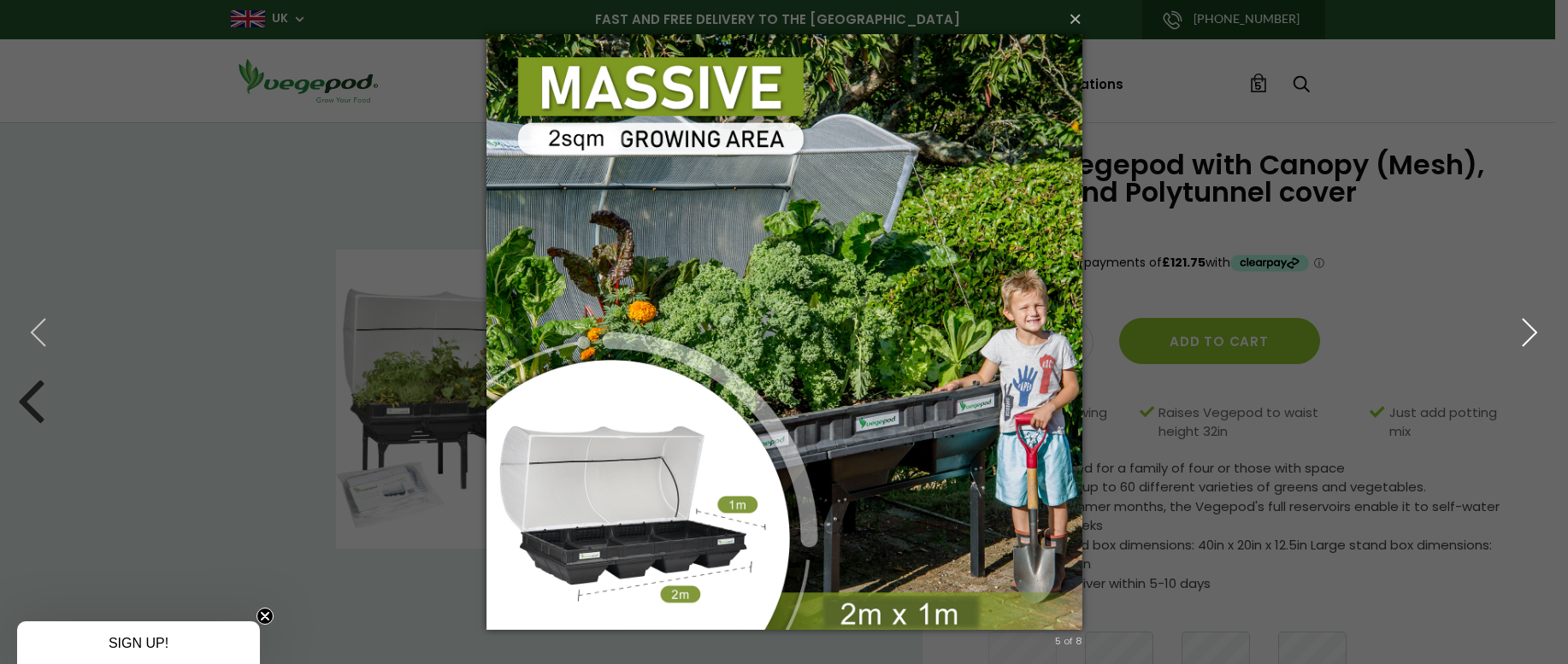click 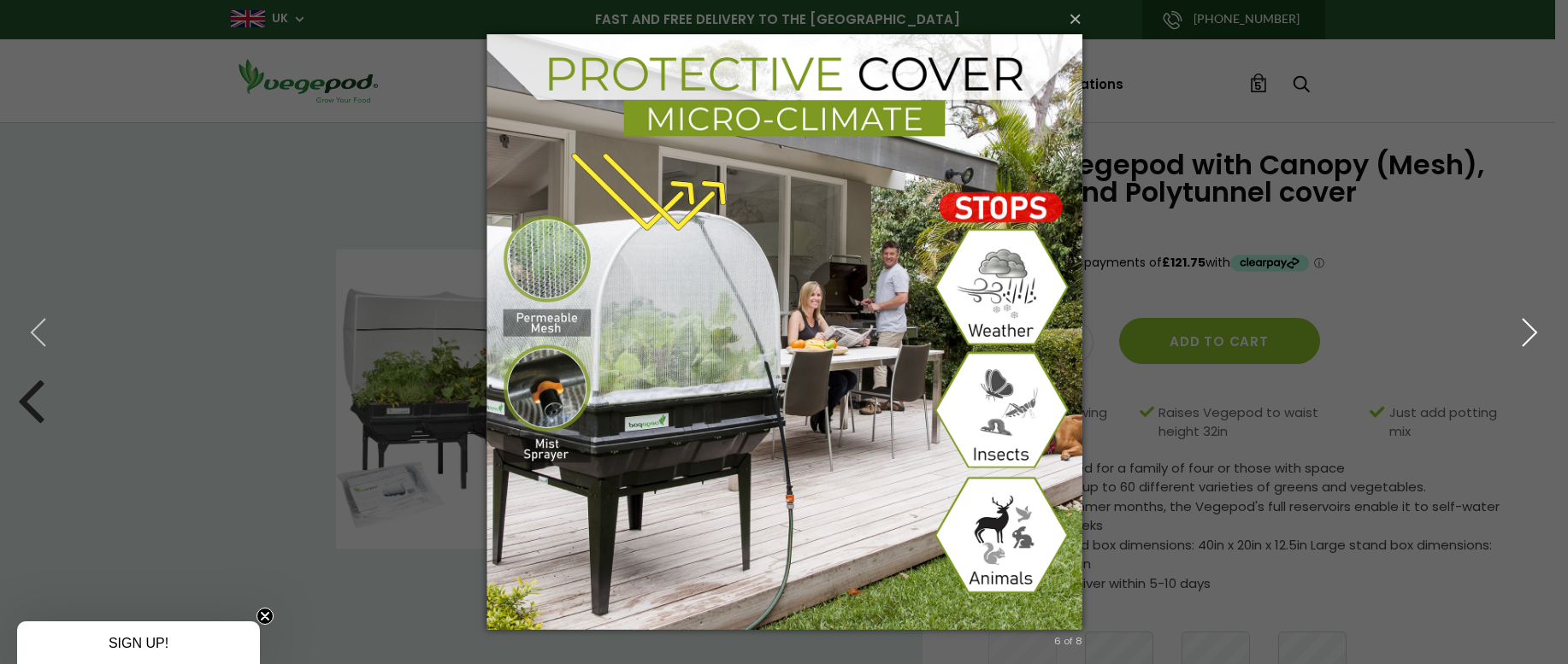 click 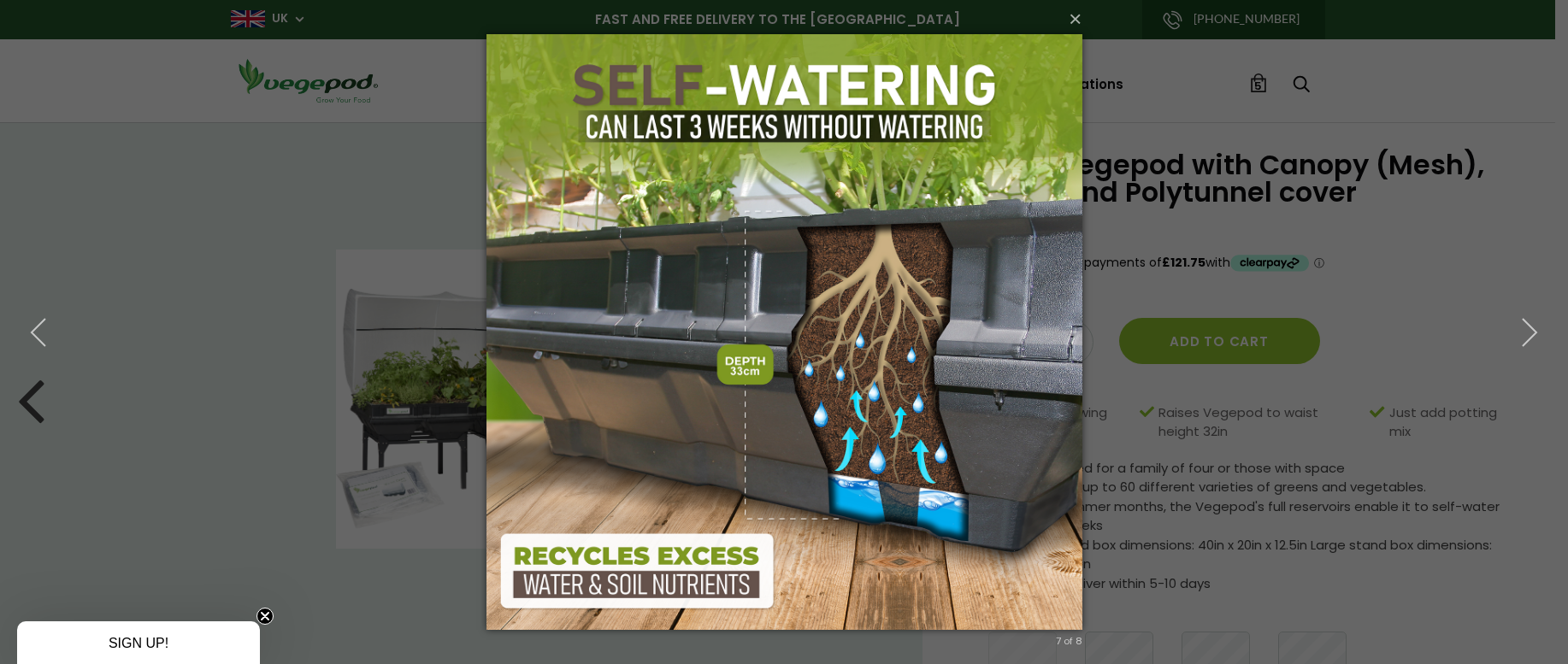 click on "× 7 of 8 The image  could not be loaded." at bounding box center (784, 332) 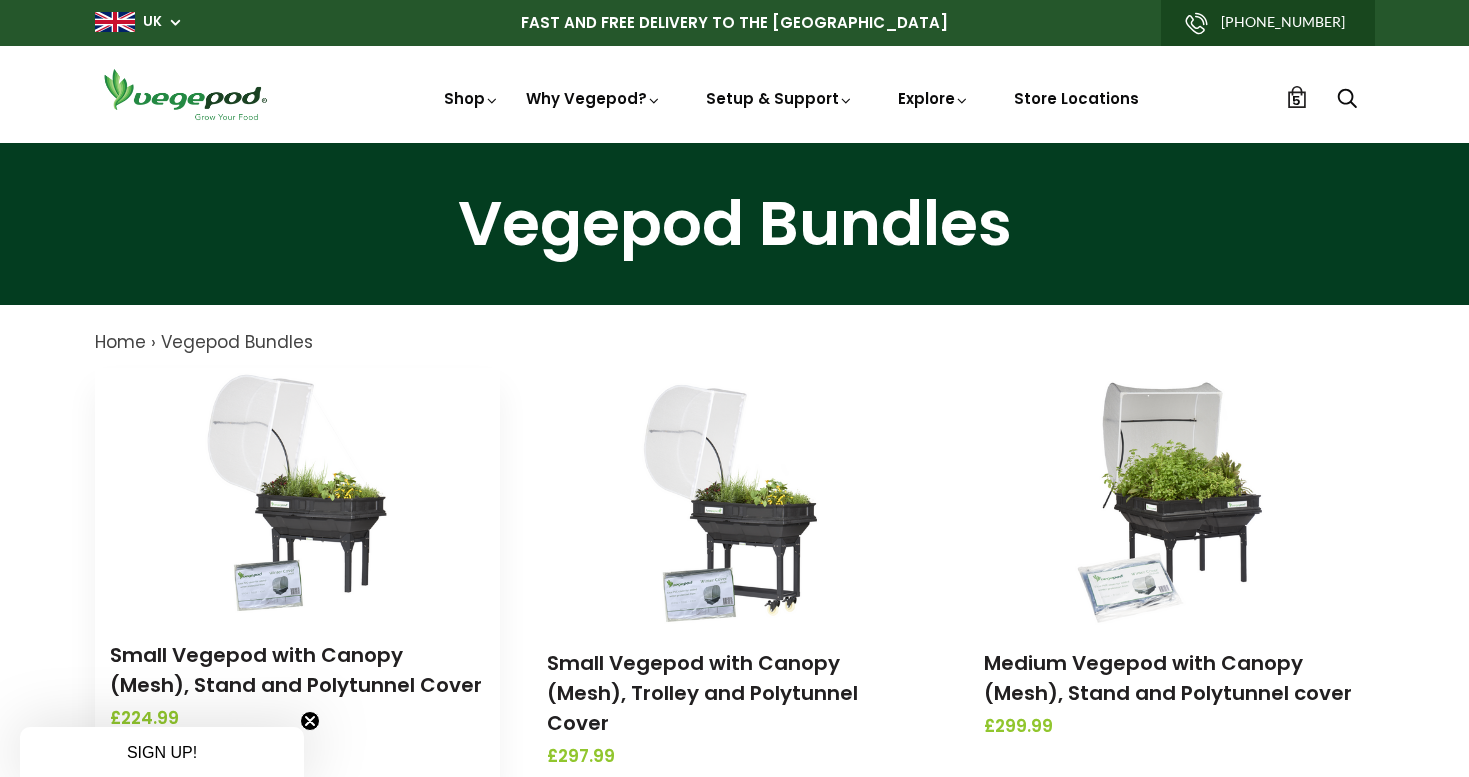 scroll, scrollTop: 200, scrollLeft: 0, axis: vertical 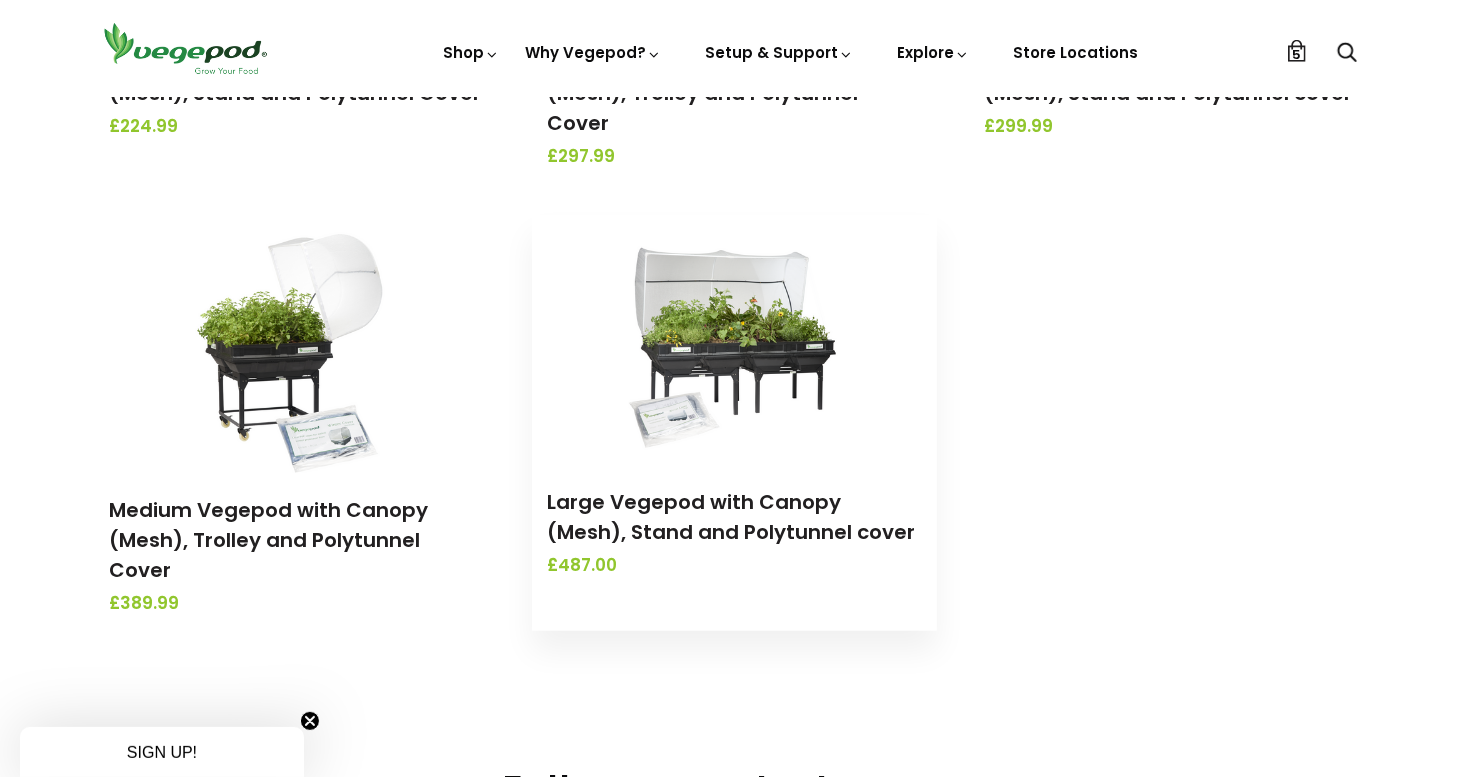 click at bounding box center [734, 340] 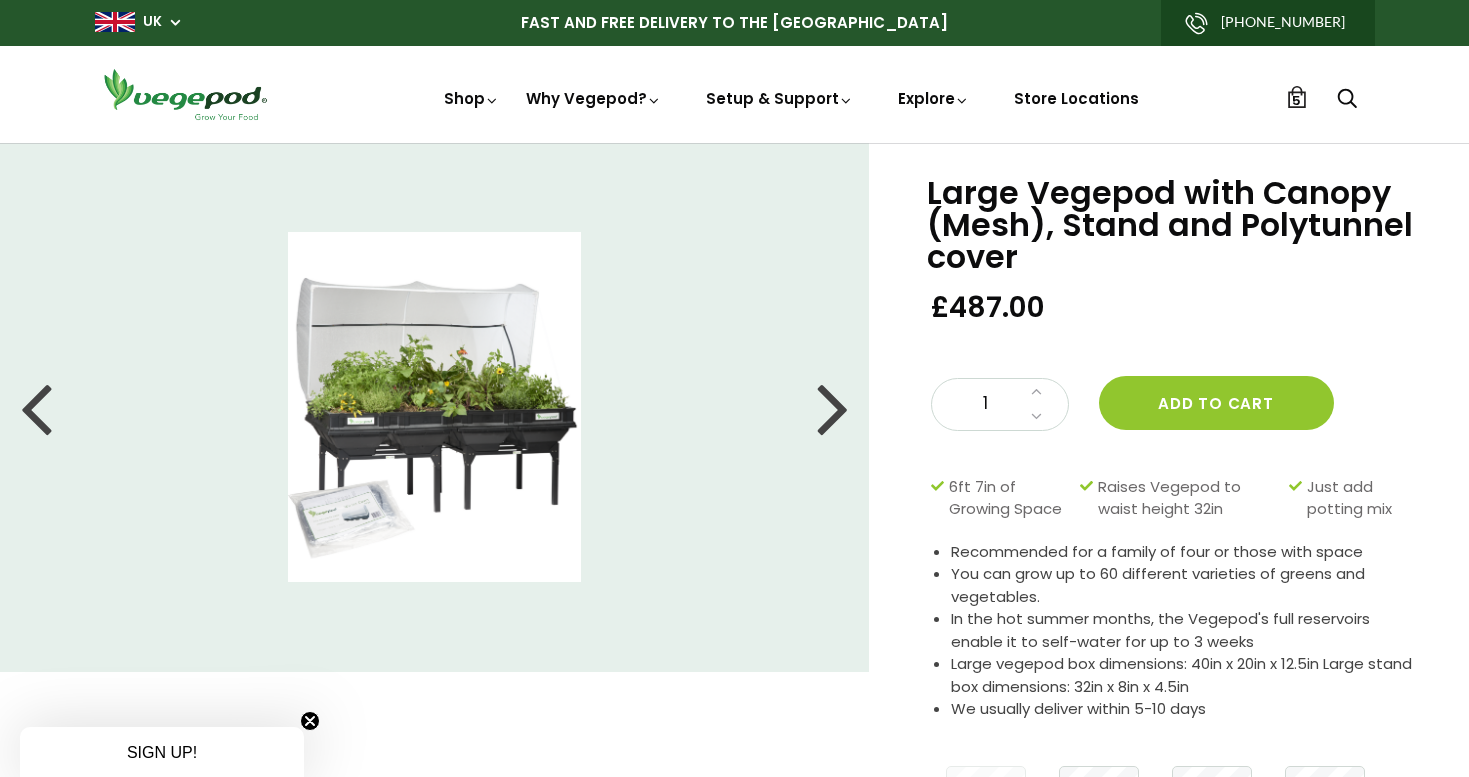 scroll, scrollTop: 0, scrollLeft: 0, axis: both 